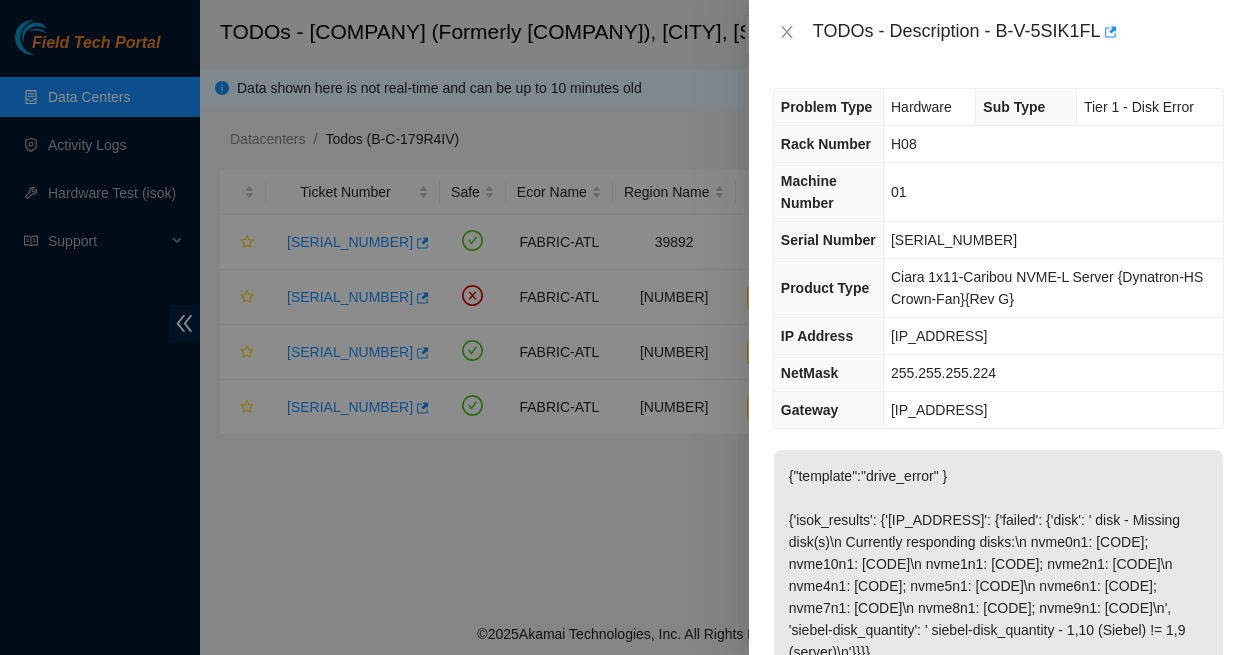 scroll, scrollTop: 0, scrollLeft: 0, axis: both 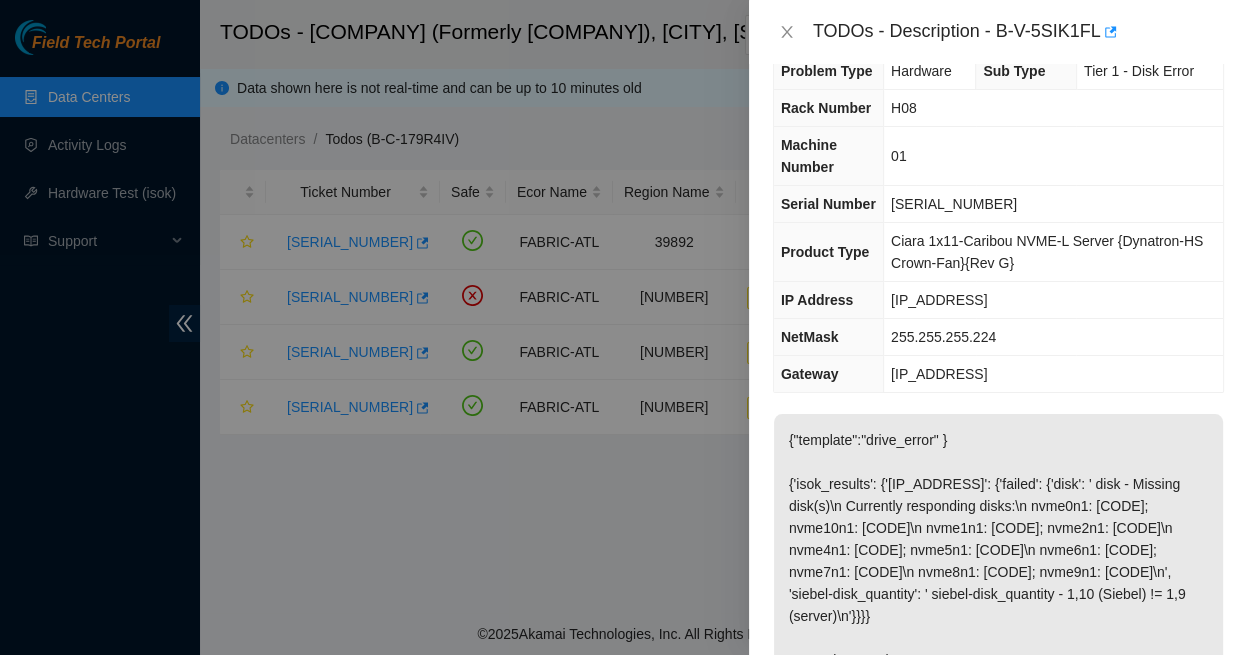 drag, startPoint x: 964, startPoint y: 270, endPoint x: 879, endPoint y: 266, distance: 85.09406 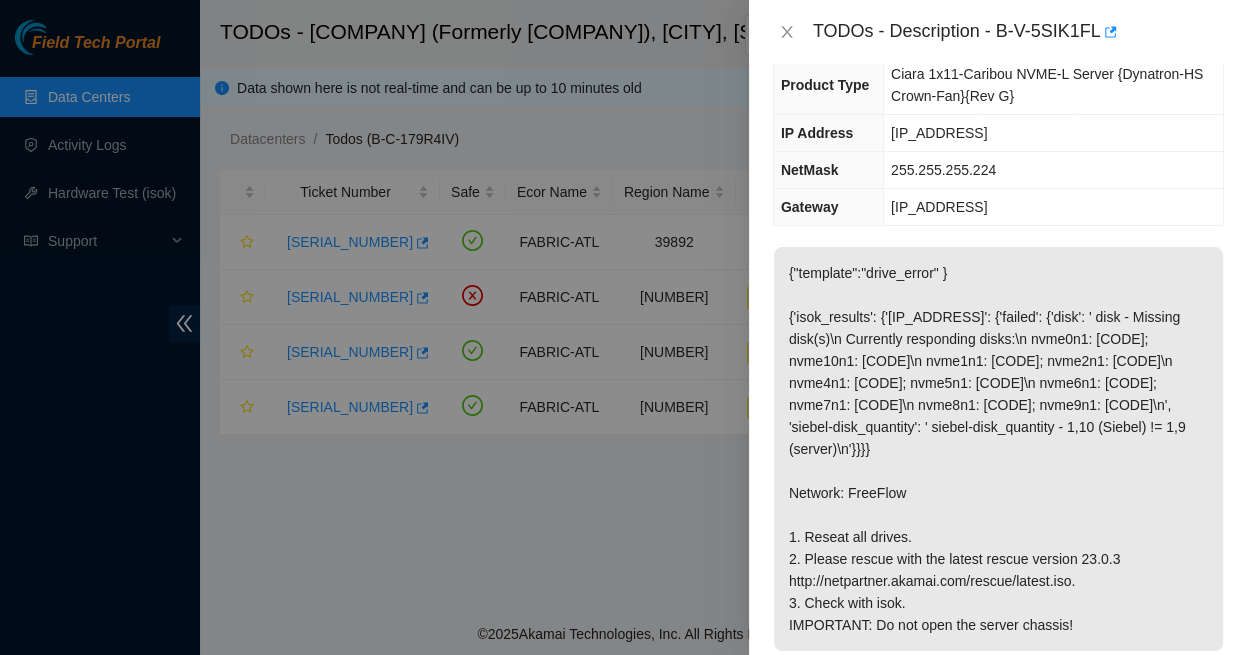 scroll, scrollTop: 202, scrollLeft: 0, axis: vertical 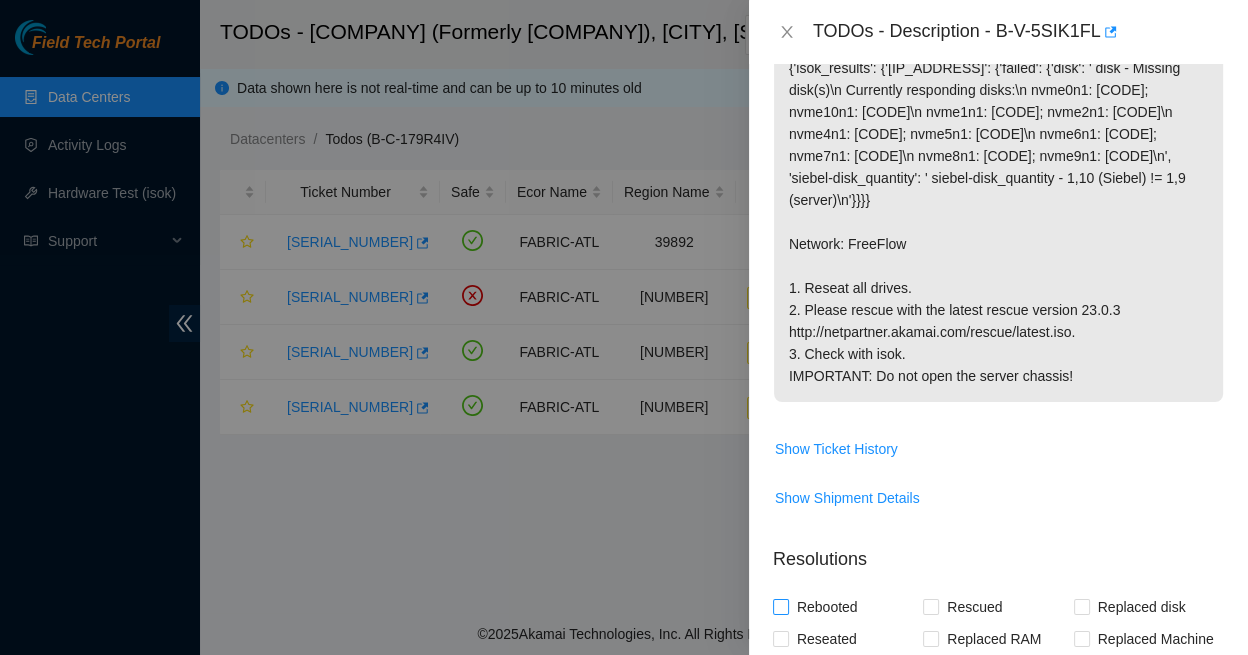 click on "Rebooted" at bounding box center (780, 606) 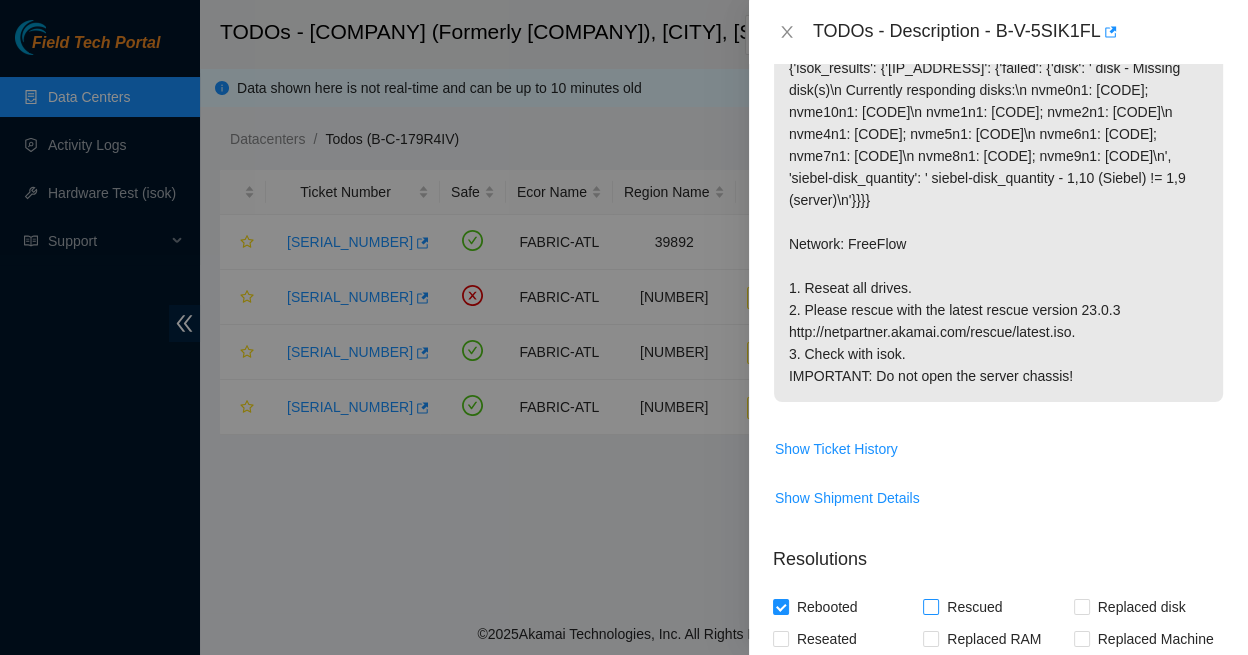 click on "Rescued" at bounding box center [930, 606] 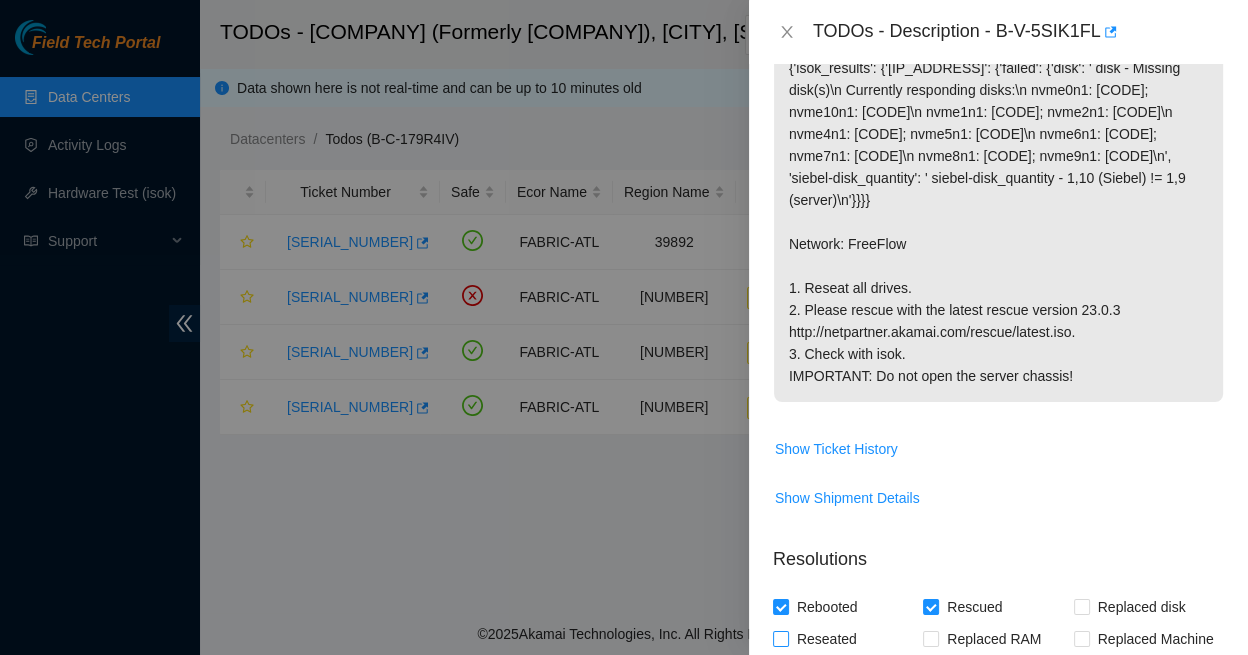 click on "Reseated components" at bounding box center (780, 638) 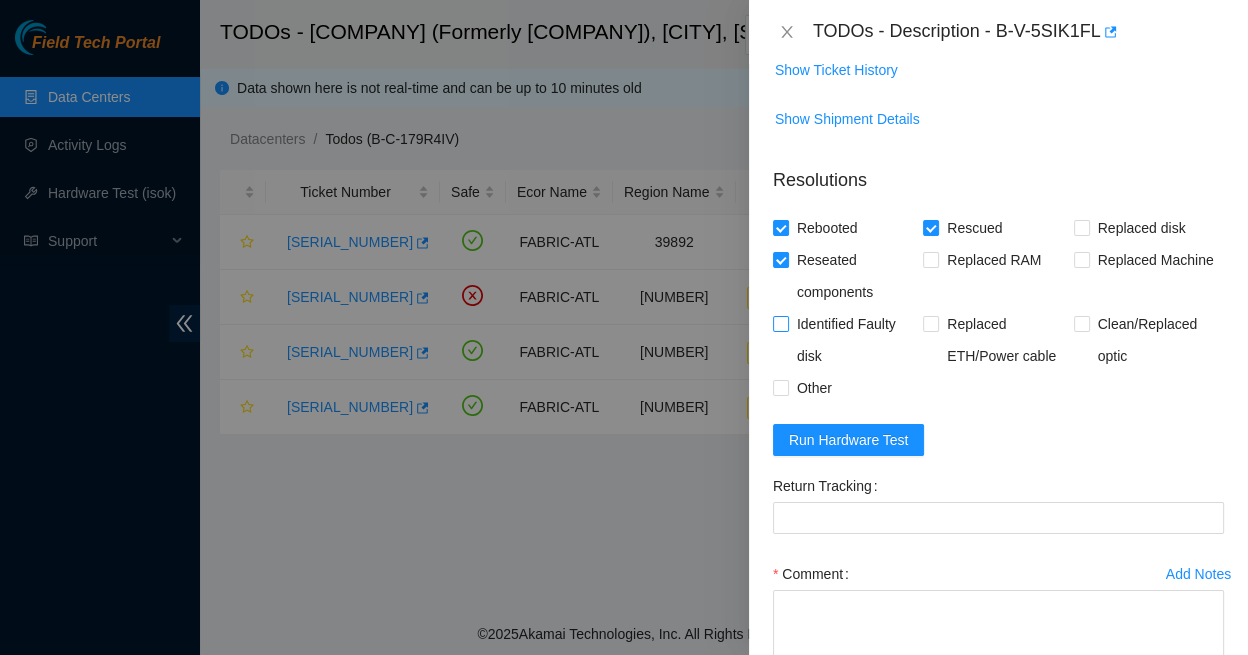 scroll, scrollTop: 819, scrollLeft: 0, axis: vertical 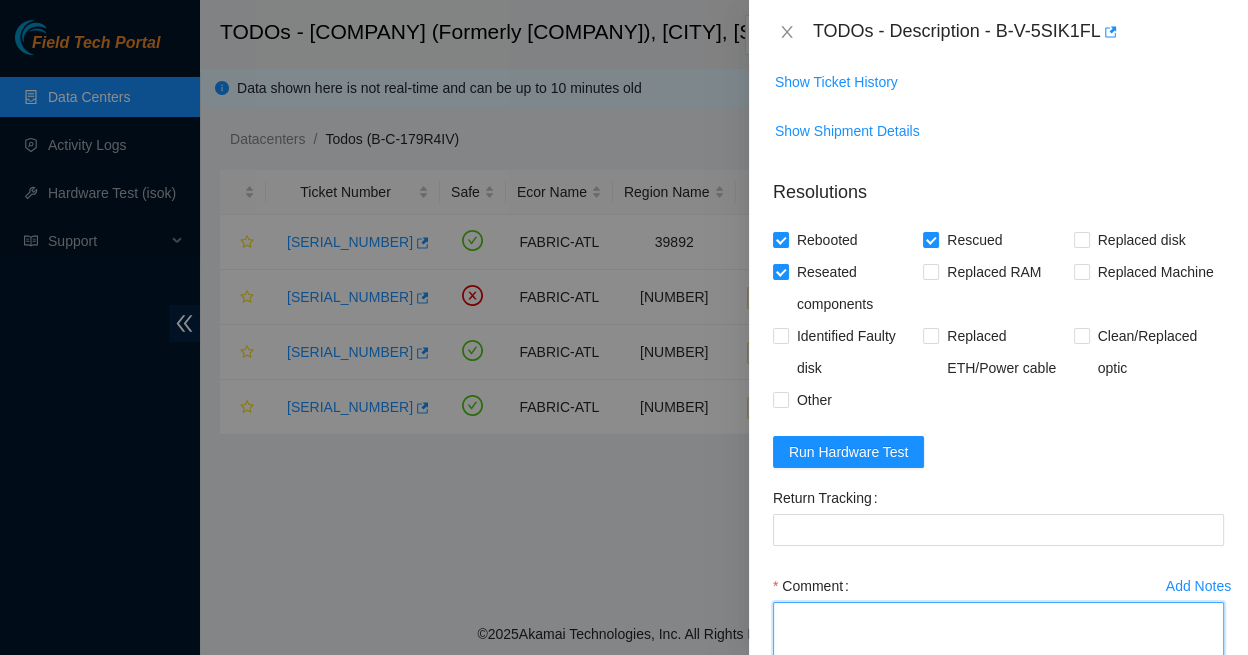 click on "Comment" at bounding box center [998, 640] 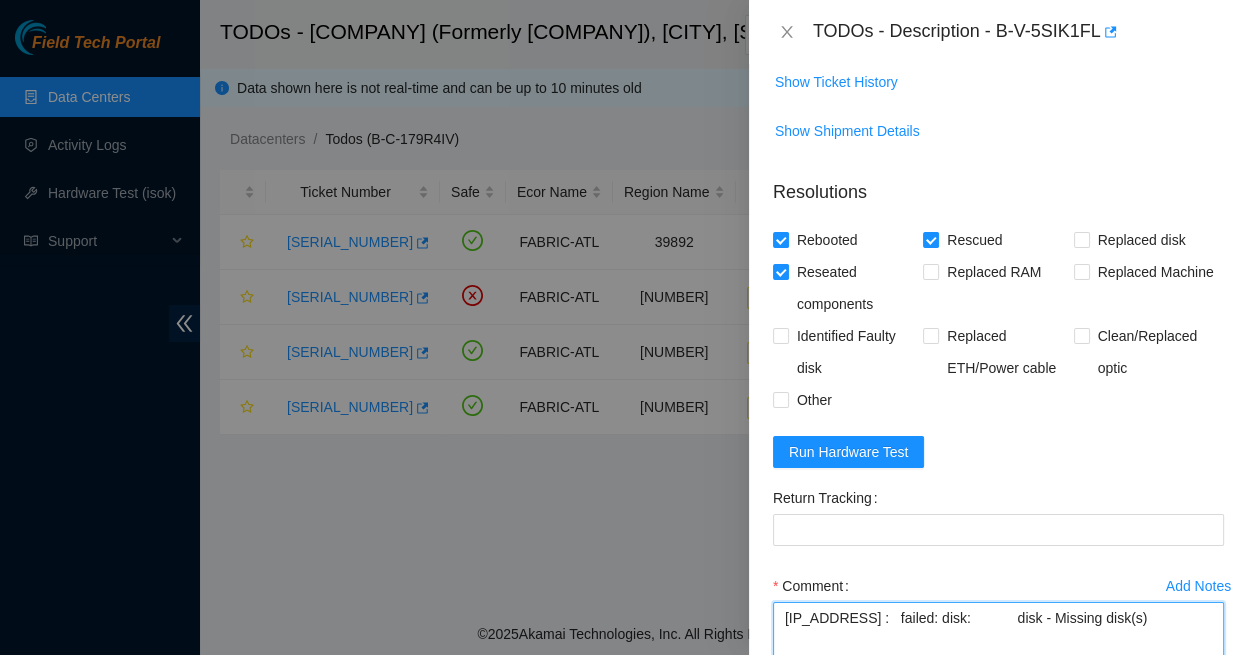 click on "23.47.125.100 :   failed: disk:            disk - Missing disk(s)" at bounding box center (998, 640) 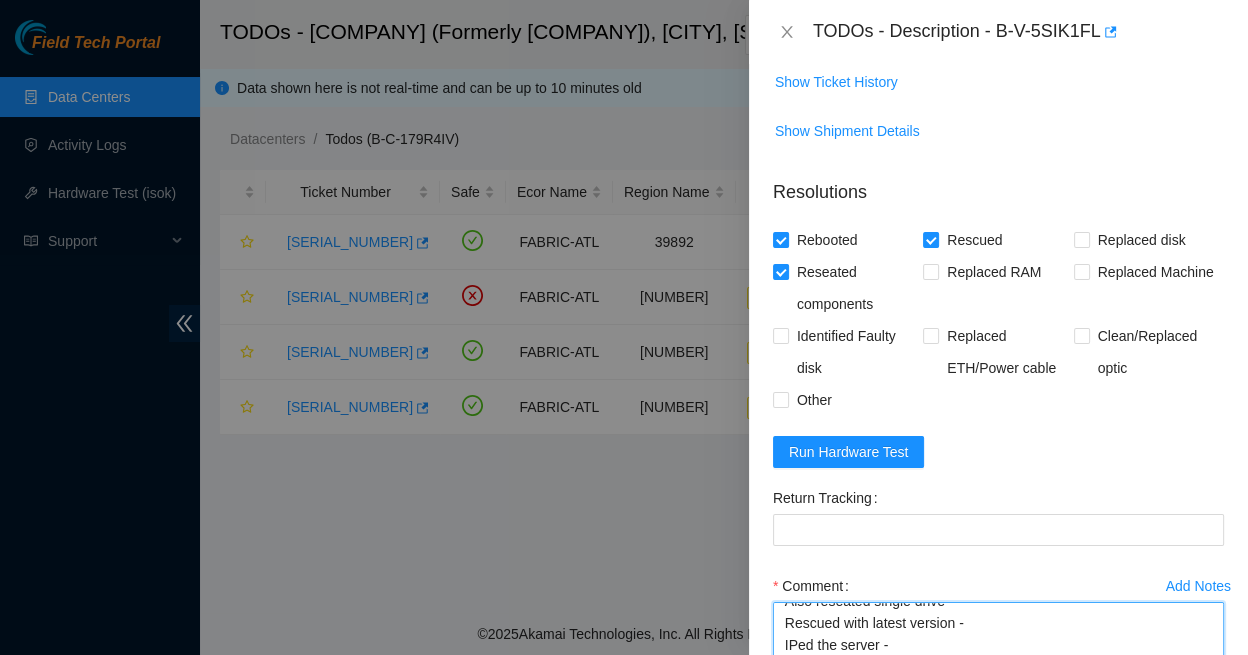 scroll, scrollTop: 37, scrollLeft: 0, axis: vertical 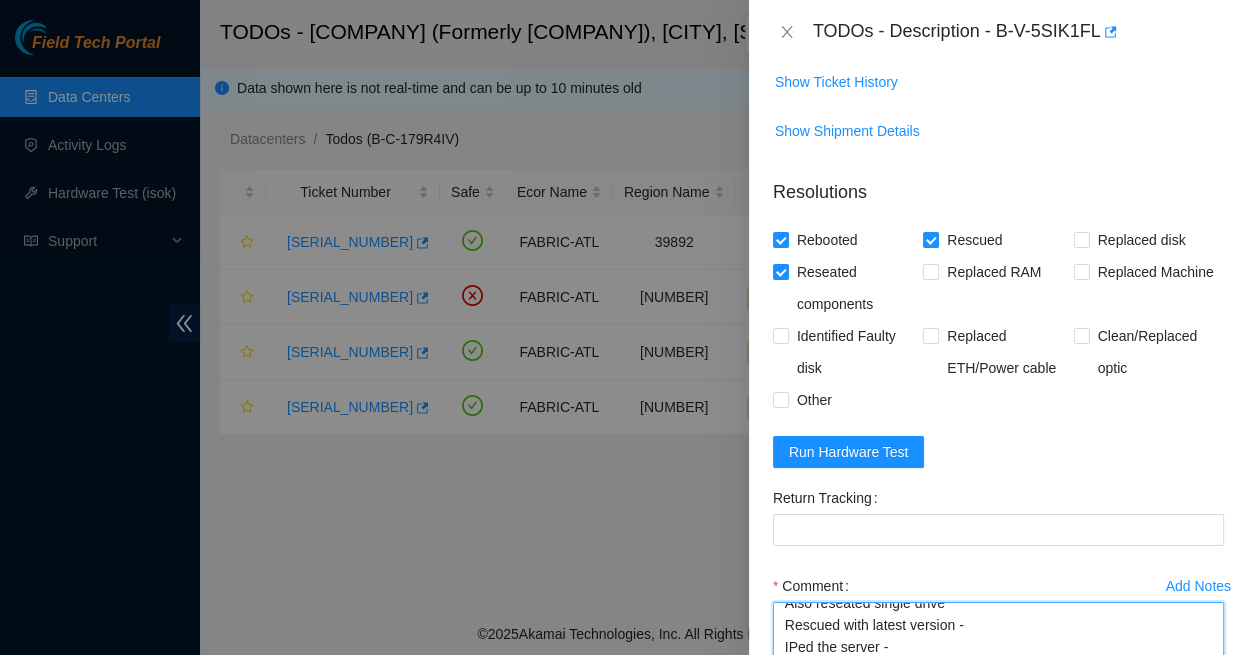 type on "Reseated all disks so none are in same slot
Also reseated single drive
Rescued with latest version -
IPed the server -
Ran isok - 23.47.125.100 :   failed: disk:            disk - Missing disk(s)" 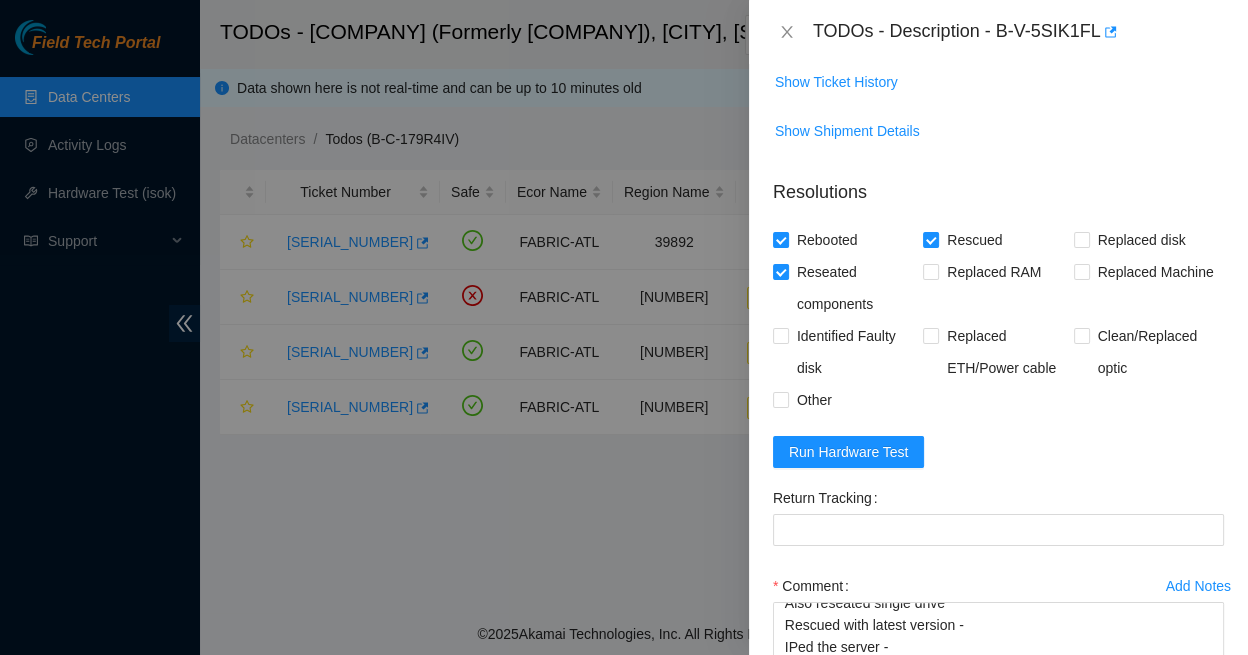 click on "Submit" at bounding box center [811, 730] 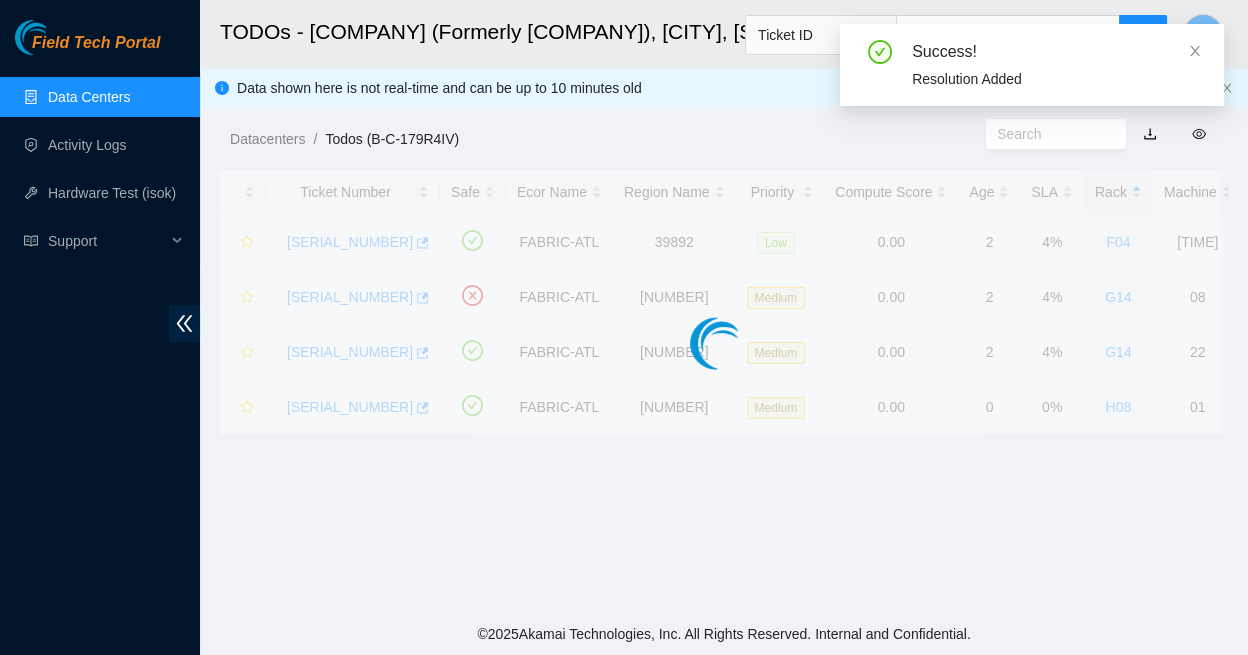 scroll, scrollTop: 378, scrollLeft: 0, axis: vertical 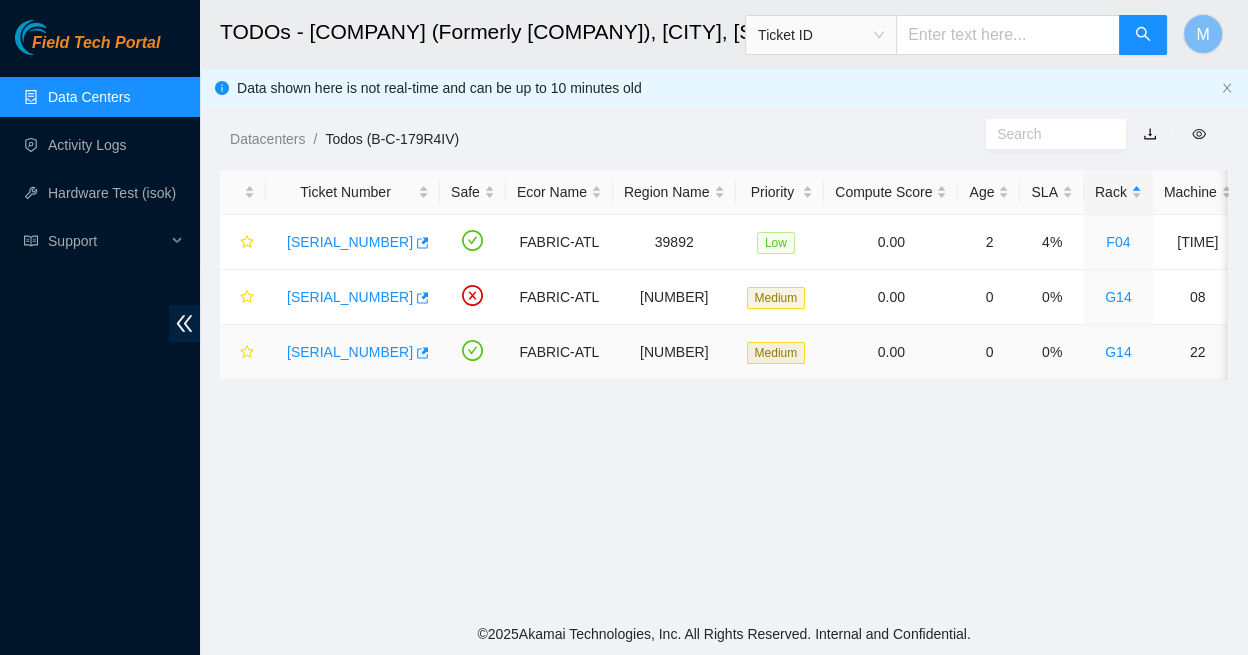 click on "B-W-13CAI6V" at bounding box center (350, 352) 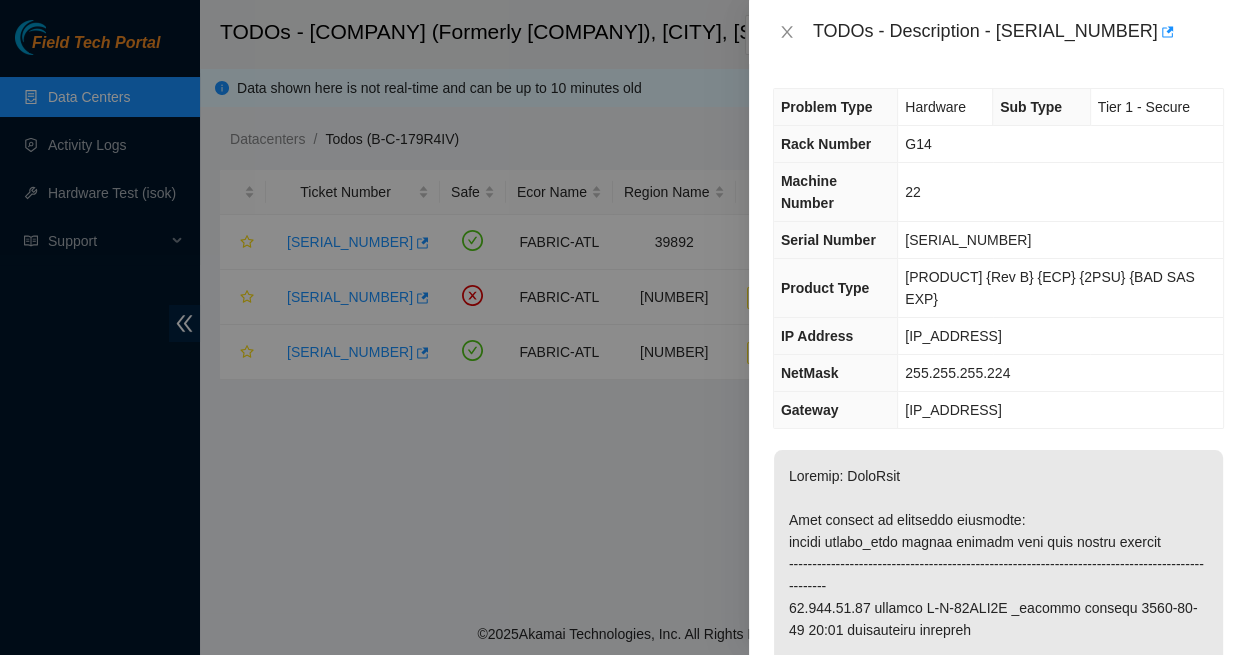 scroll, scrollTop: 0, scrollLeft: 0, axis: both 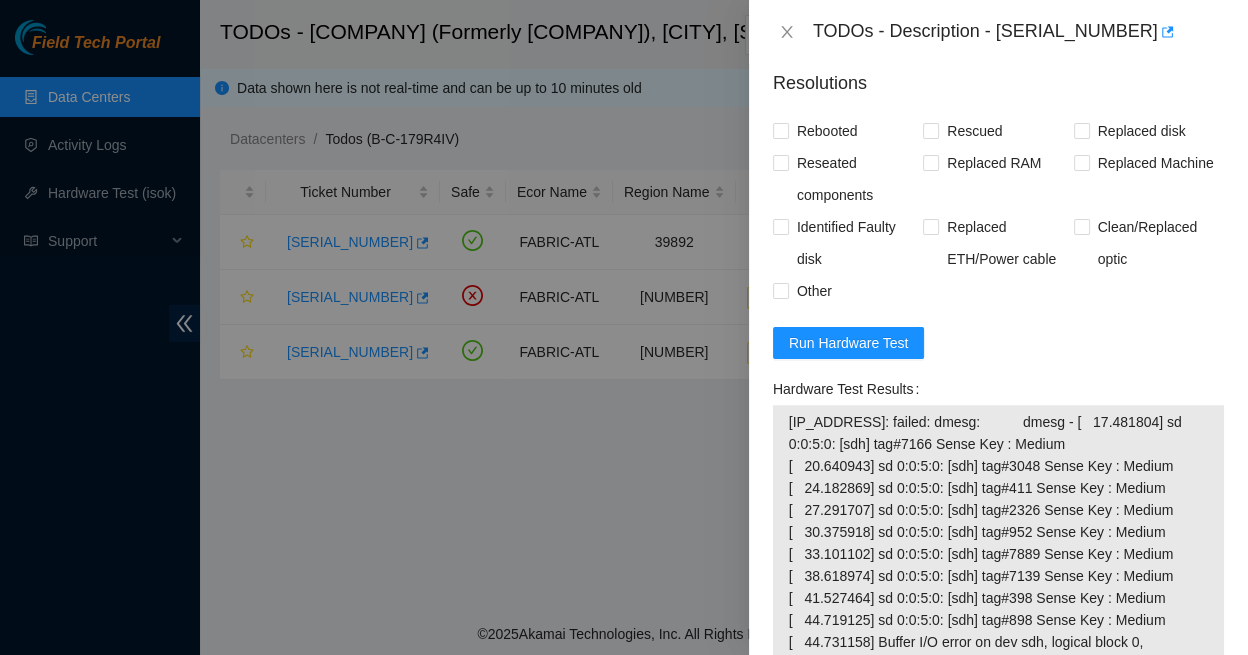 click on "Add Notes" at bounding box center (1198, 876) 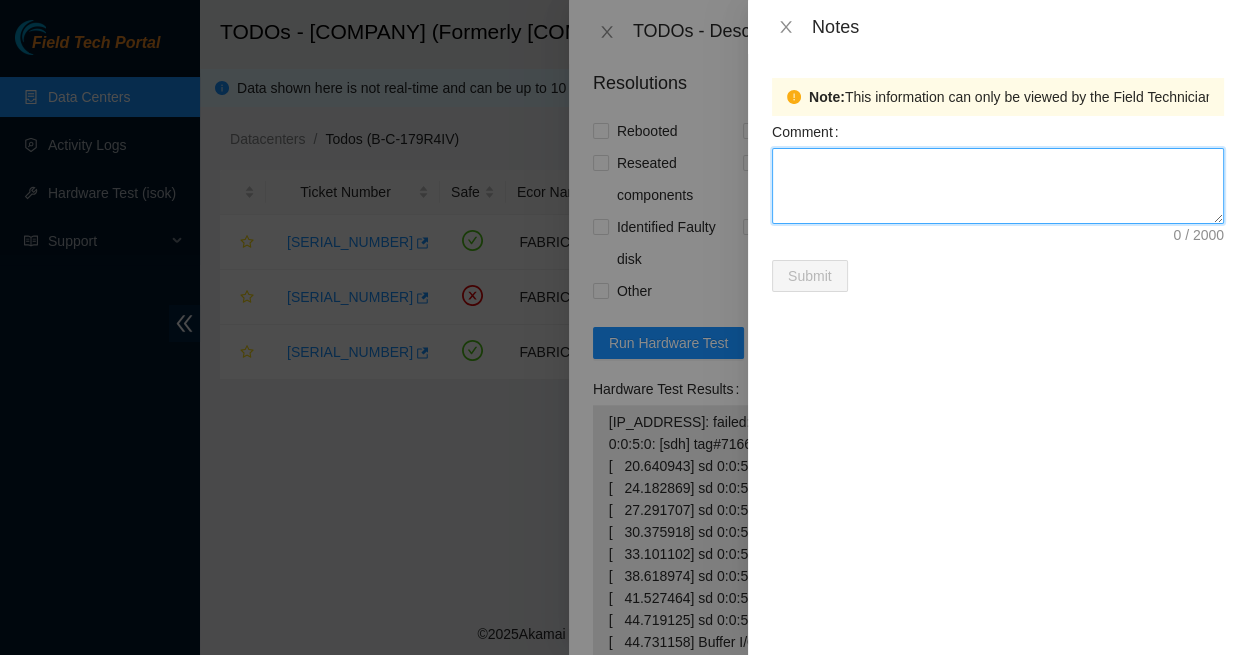 click on "Comment" at bounding box center (998, 186) 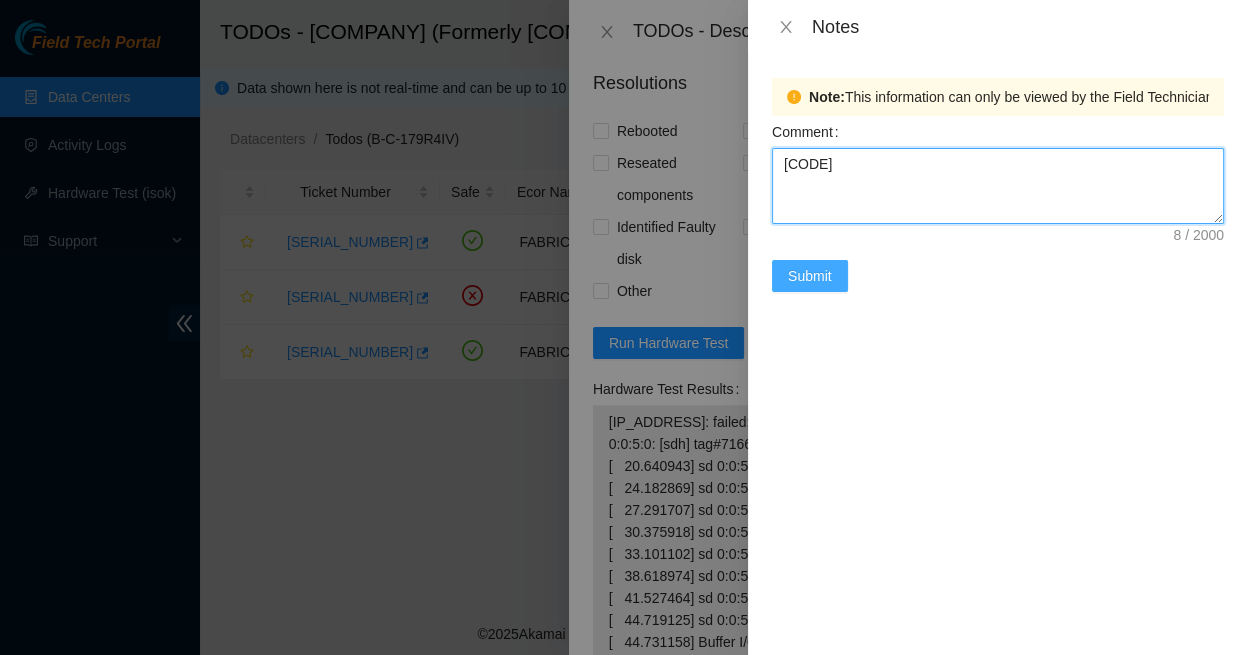 type on "Z1Z8N5MP" 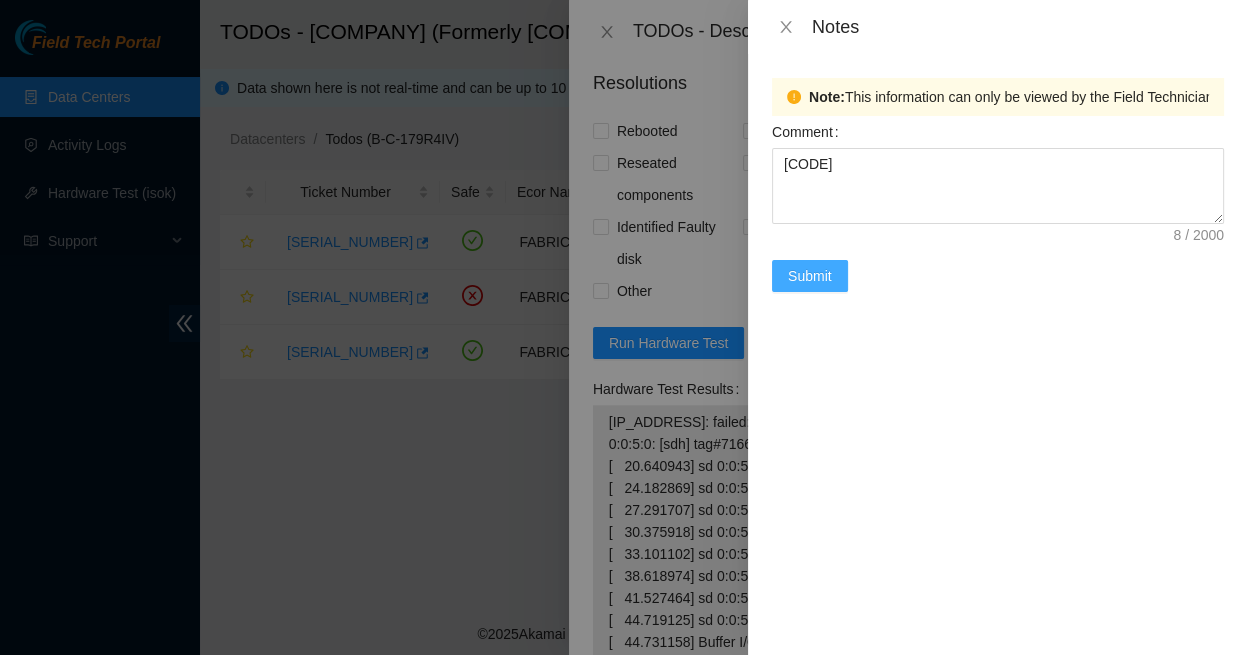 click on "Submit" at bounding box center (810, 276) 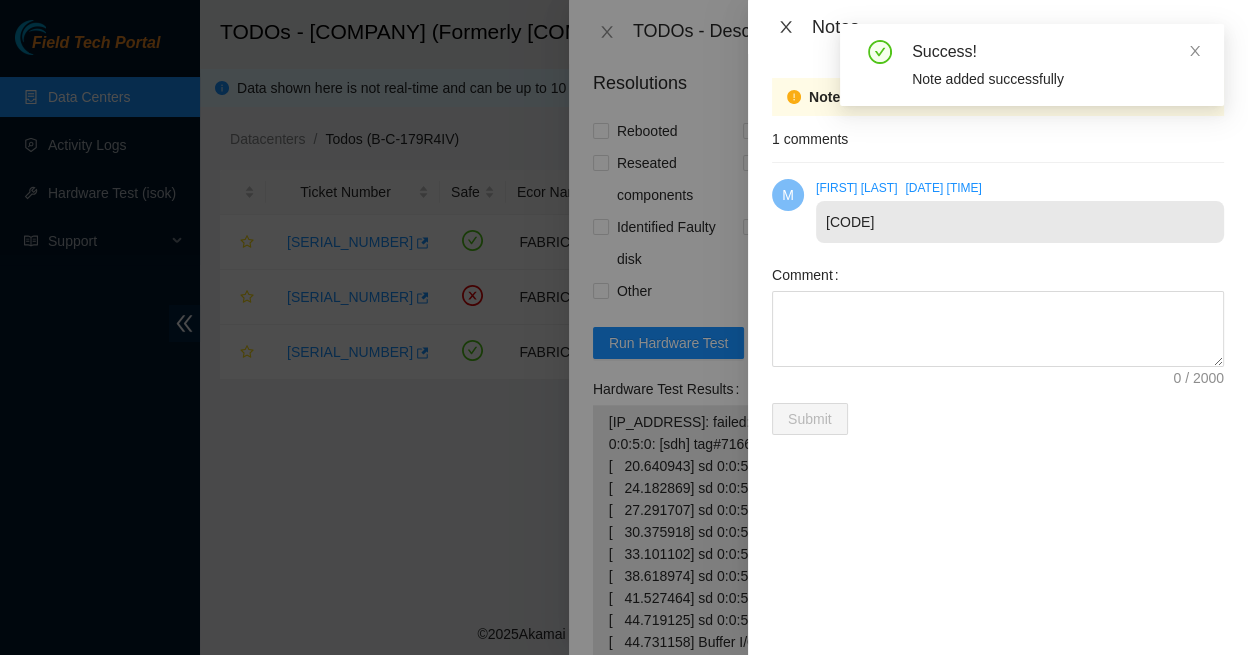 click 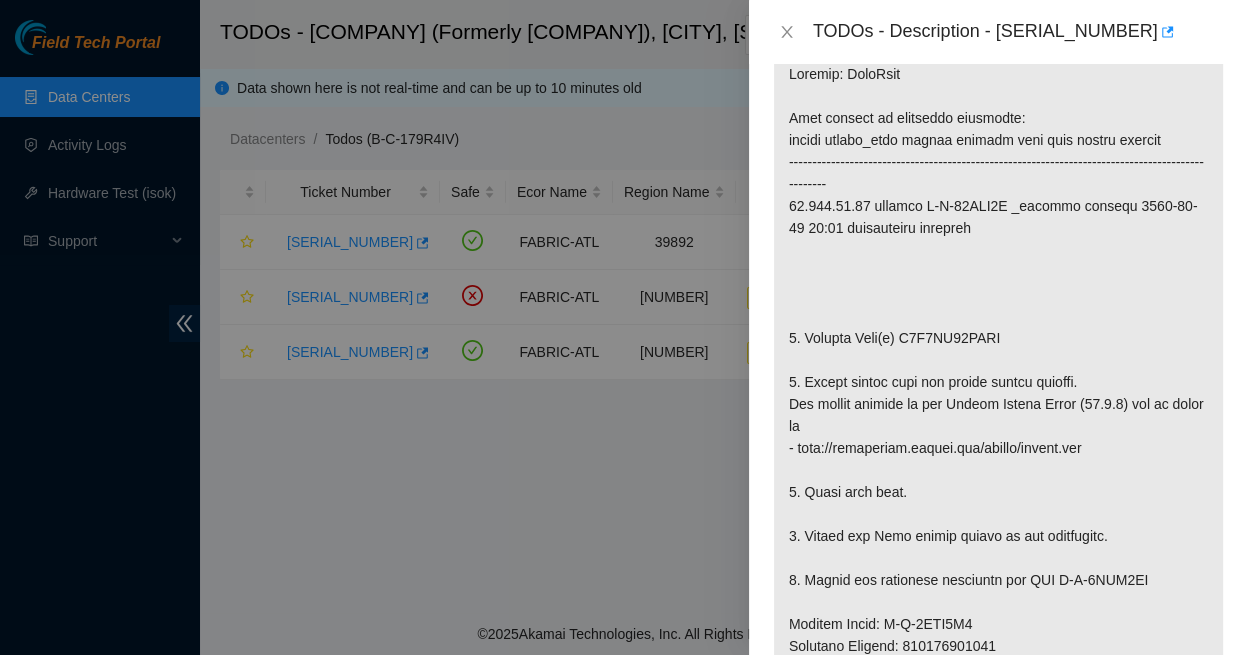 scroll, scrollTop: 406, scrollLeft: 0, axis: vertical 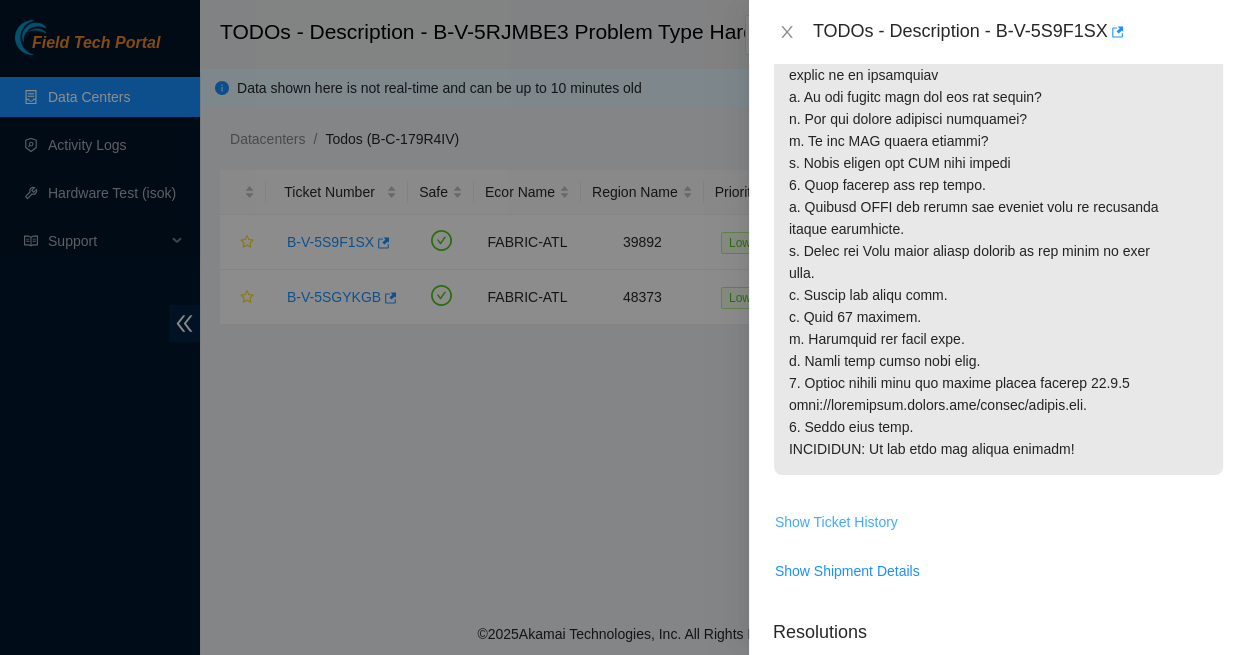 click on "Show Ticket History" at bounding box center [836, 522] 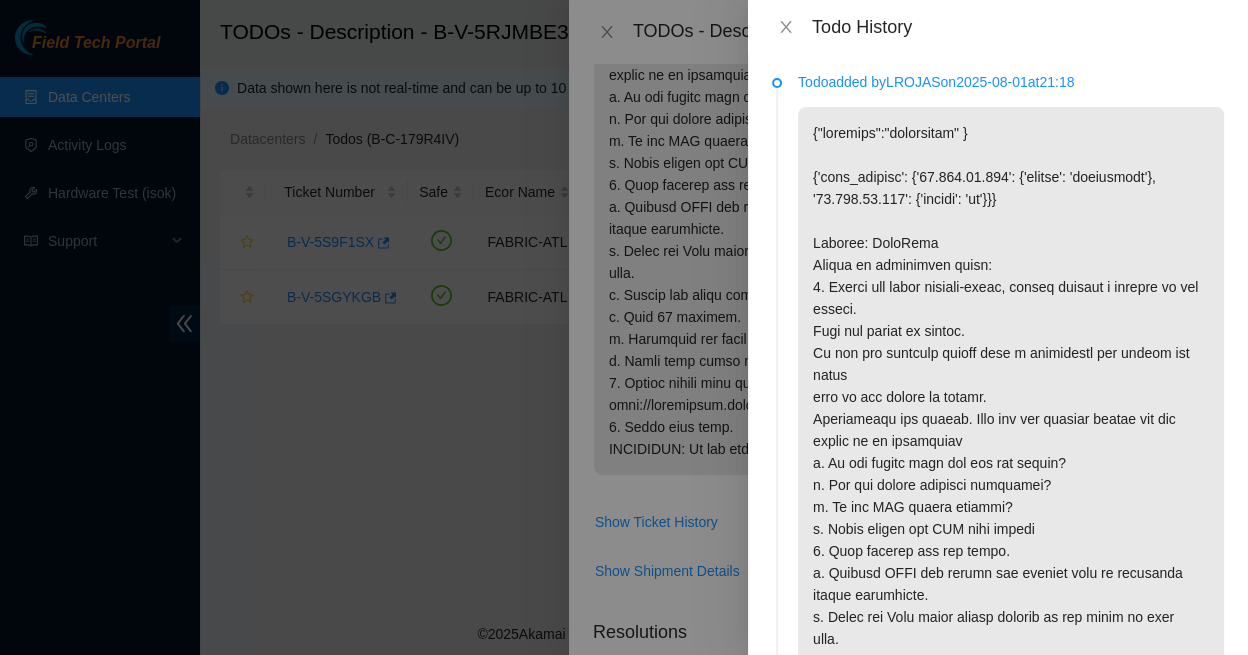 scroll, scrollTop: 0, scrollLeft: 0, axis: both 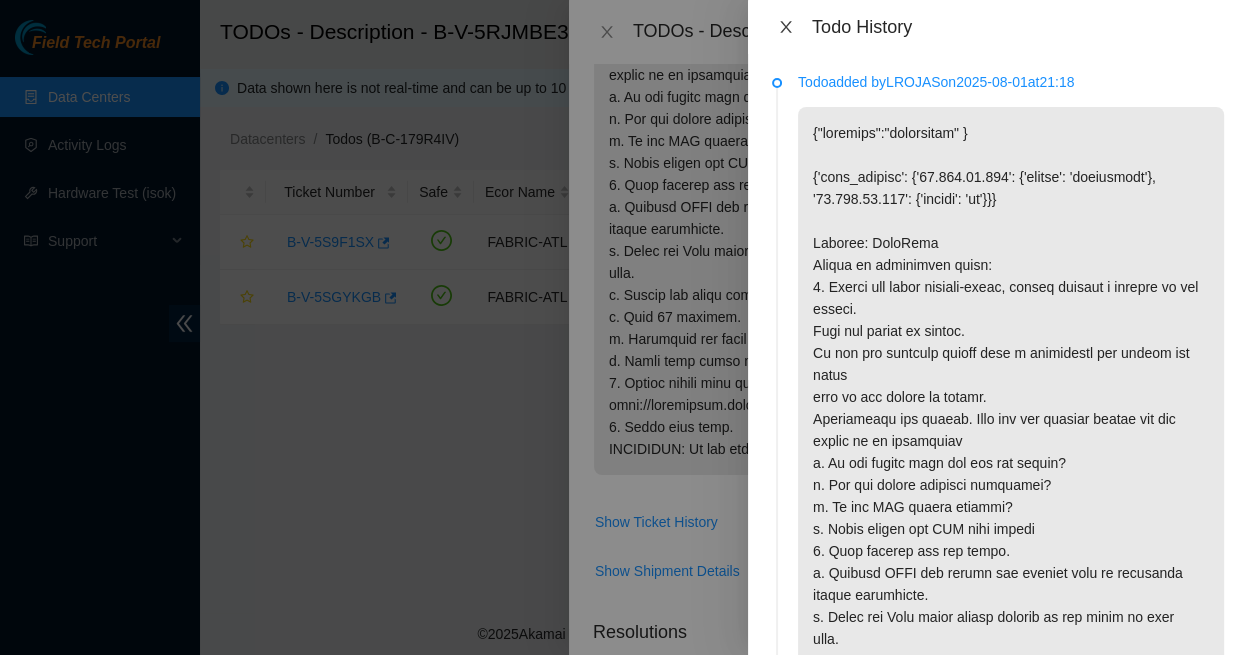 click 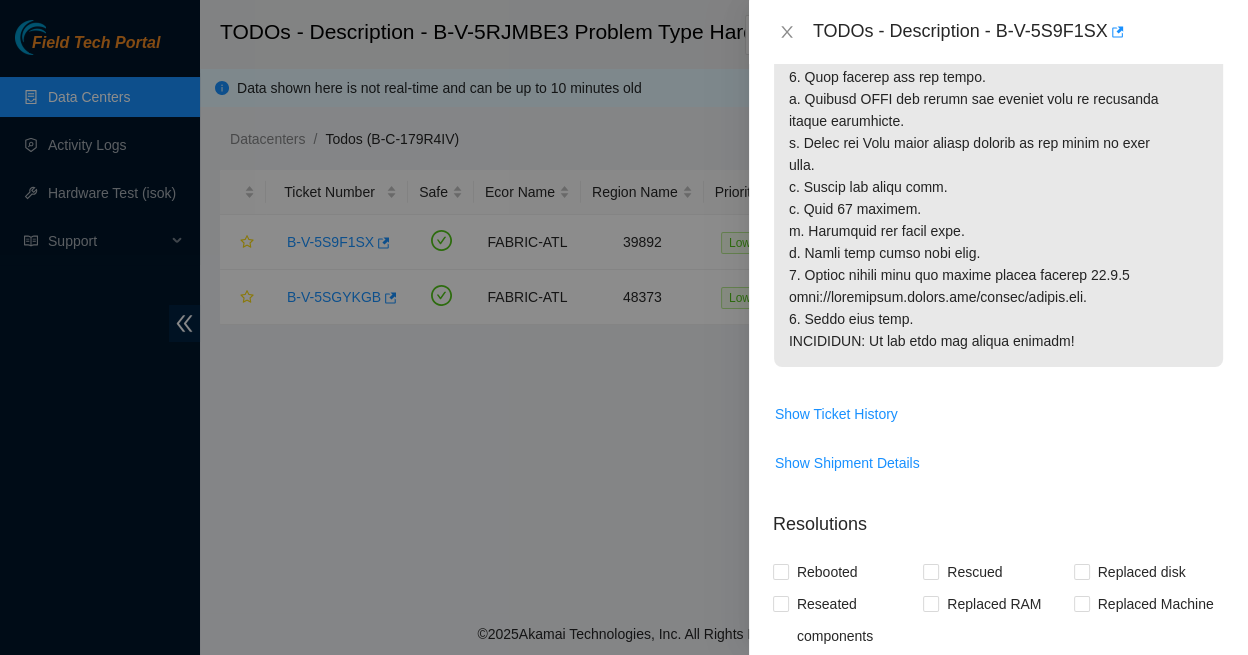 scroll, scrollTop: 814, scrollLeft: 0, axis: vertical 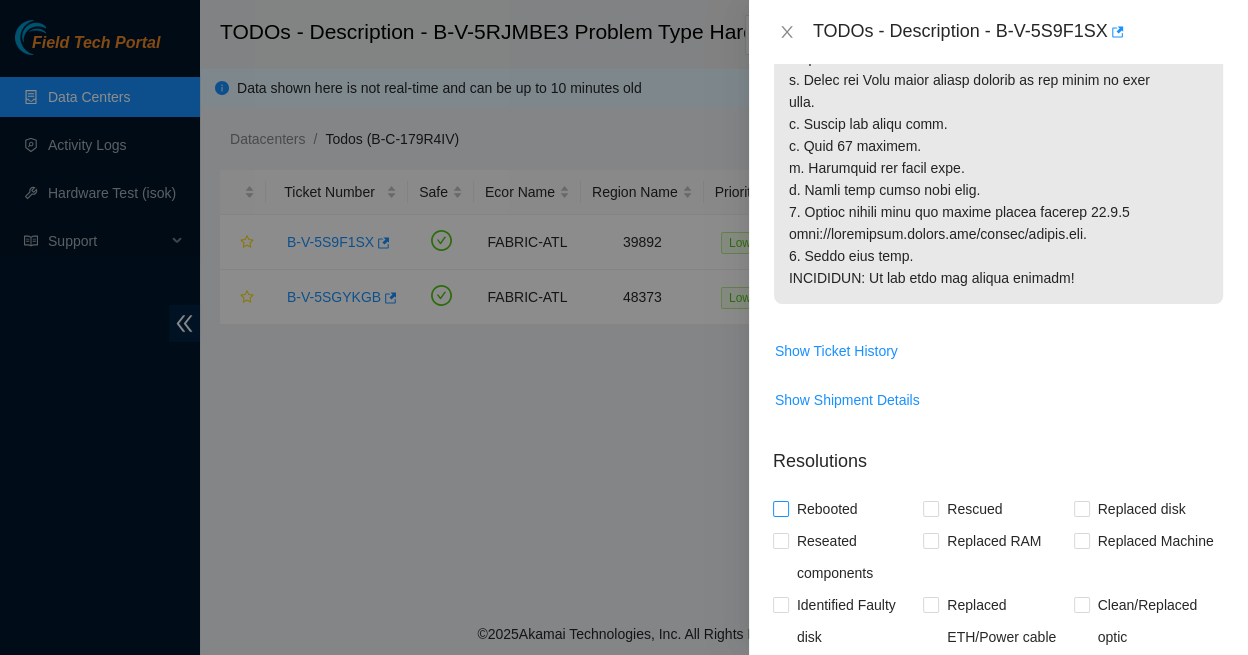 click at bounding box center [781, 509] 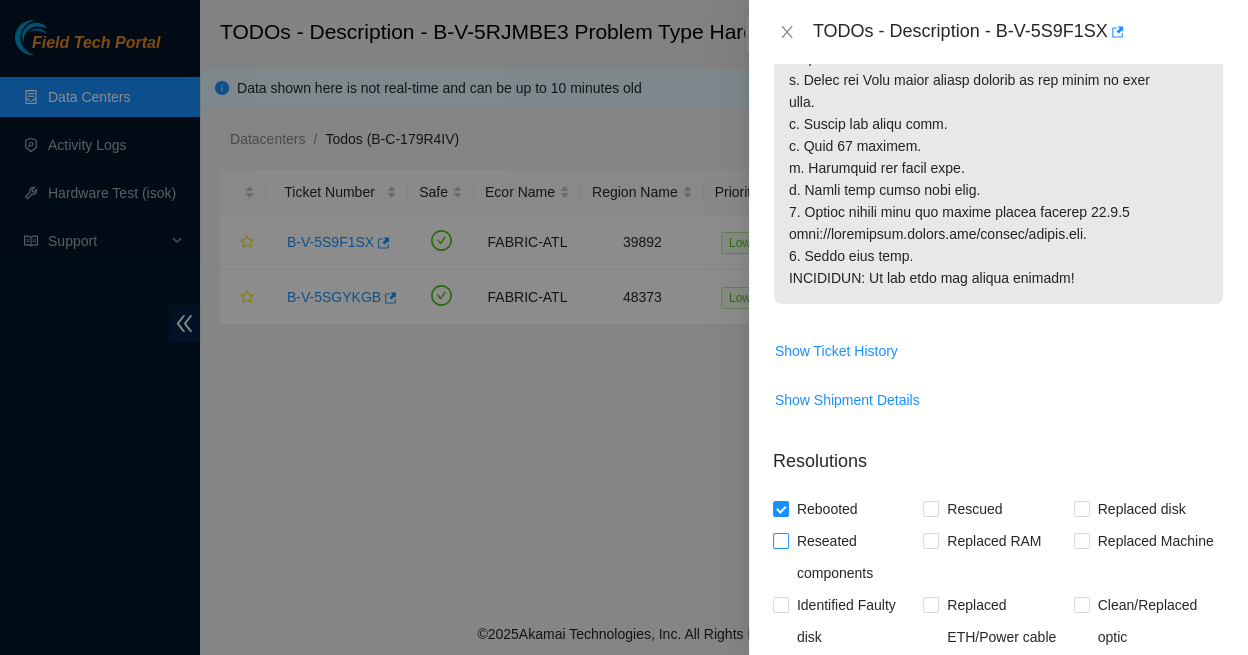 click on "Reseated components" at bounding box center (780, 540) 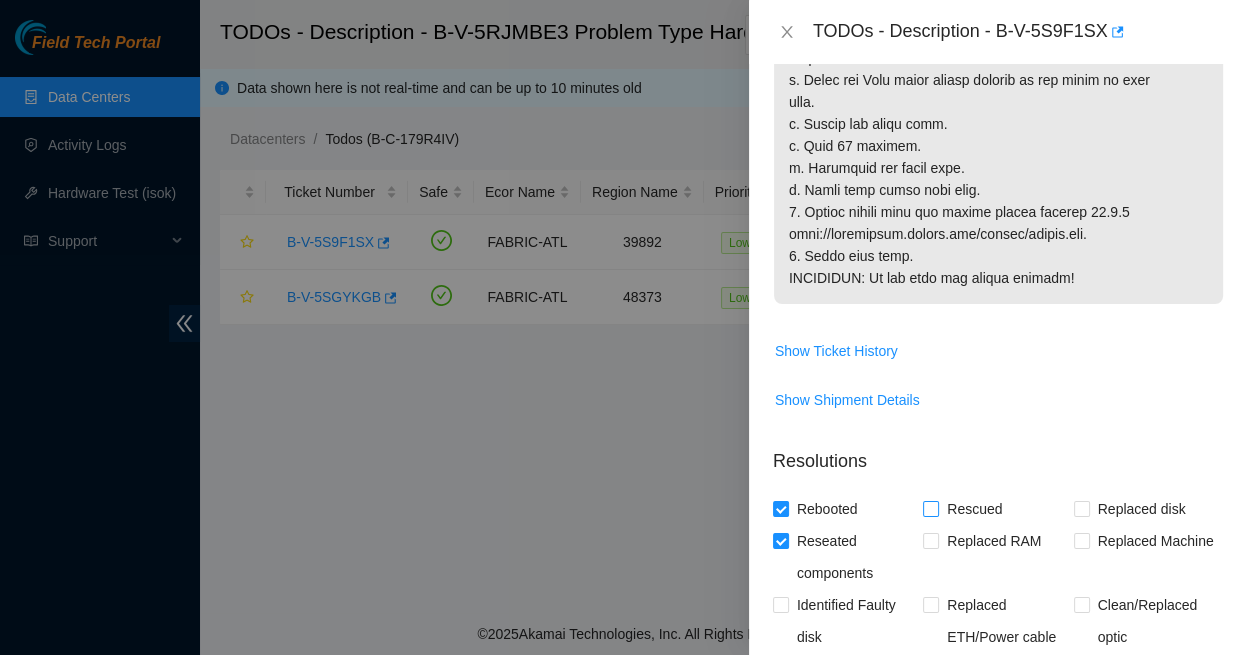 click on "Rescued" at bounding box center [930, 508] 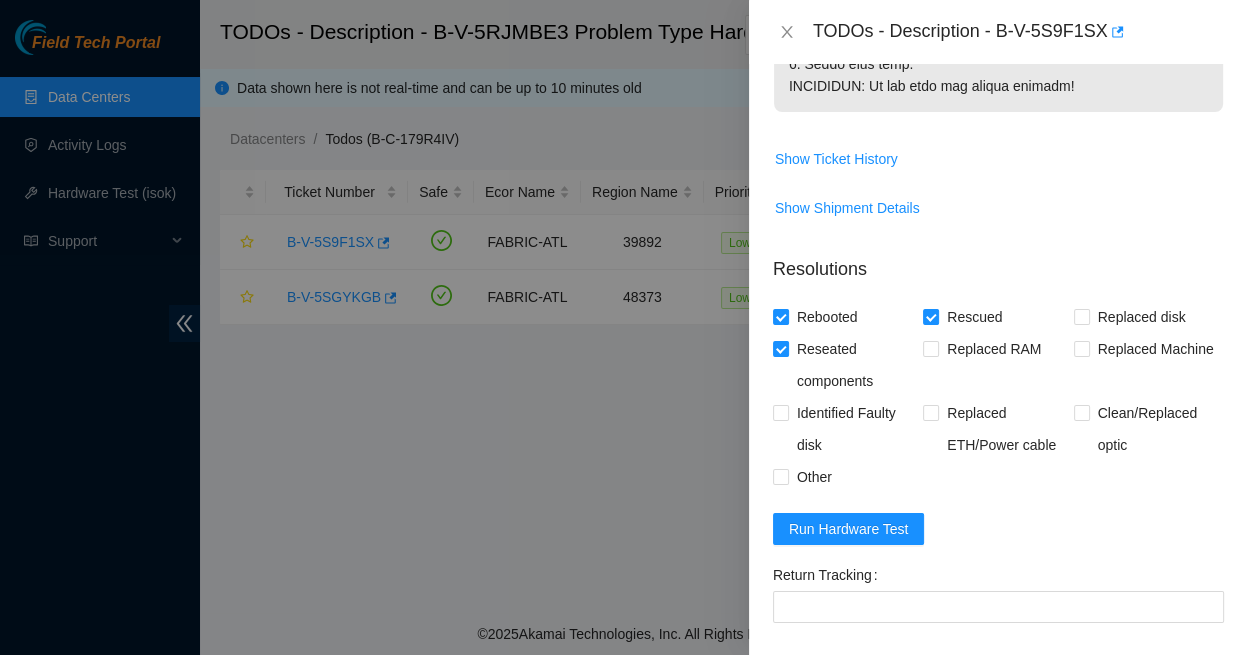 scroll, scrollTop: 1041, scrollLeft: 0, axis: vertical 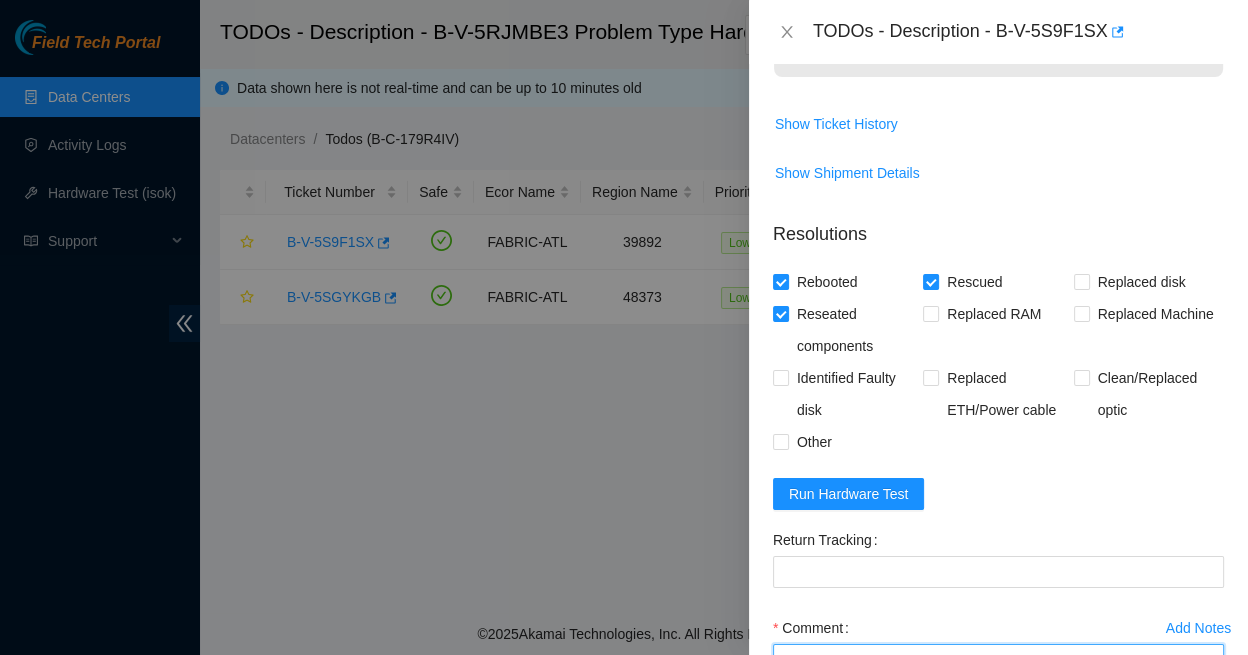 click on "Comment" at bounding box center [998, 682] 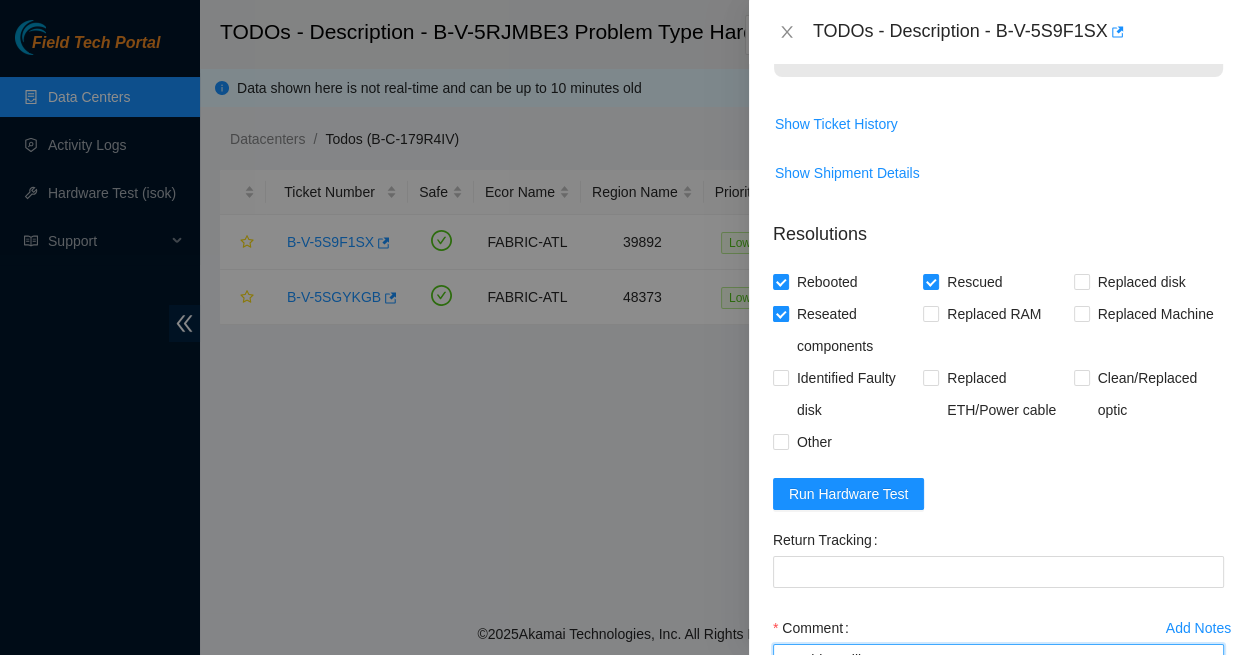 scroll, scrollTop: 12, scrollLeft: 0, axis: vertical 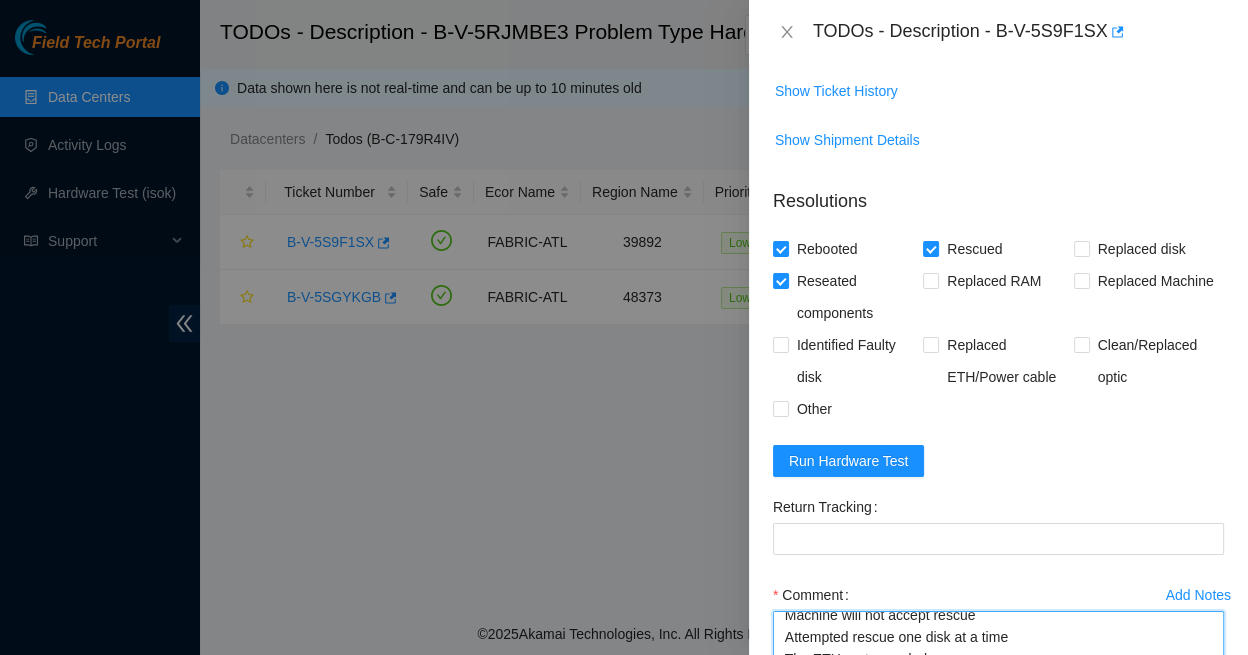 type on "Machine will not accept rescue
Attempted rescue one disk at a time
The ETH ports are dark
Screen is blank..." 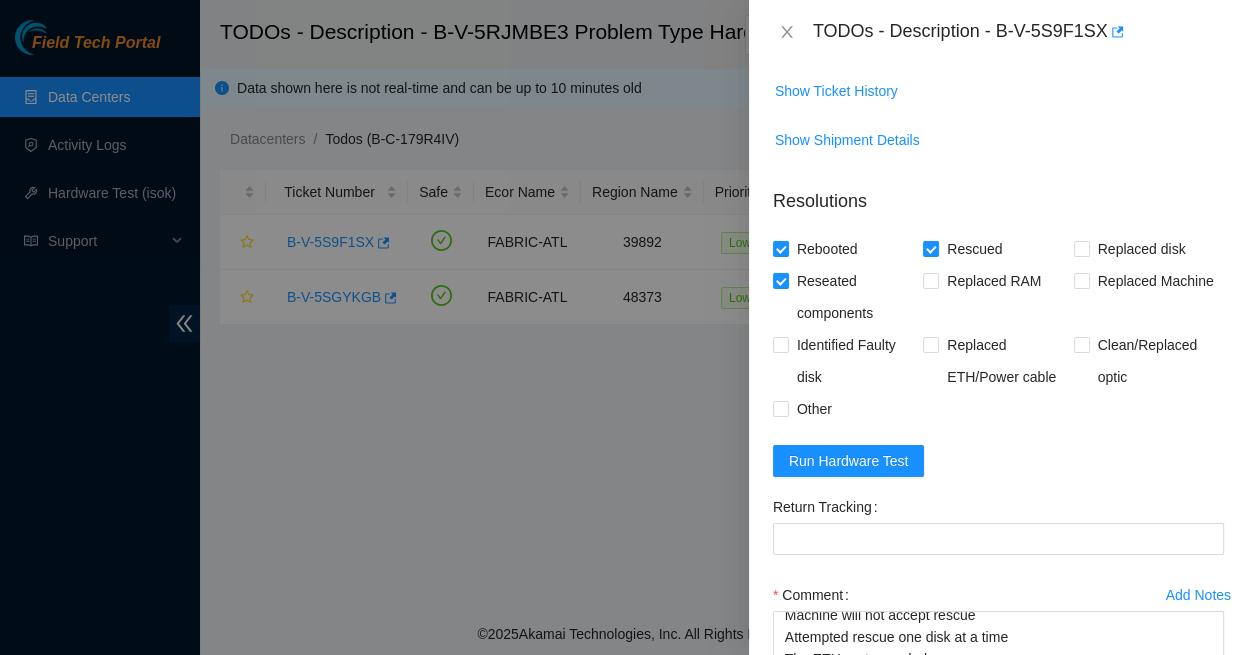 click on "Submit" at bounding box center (811, 739) 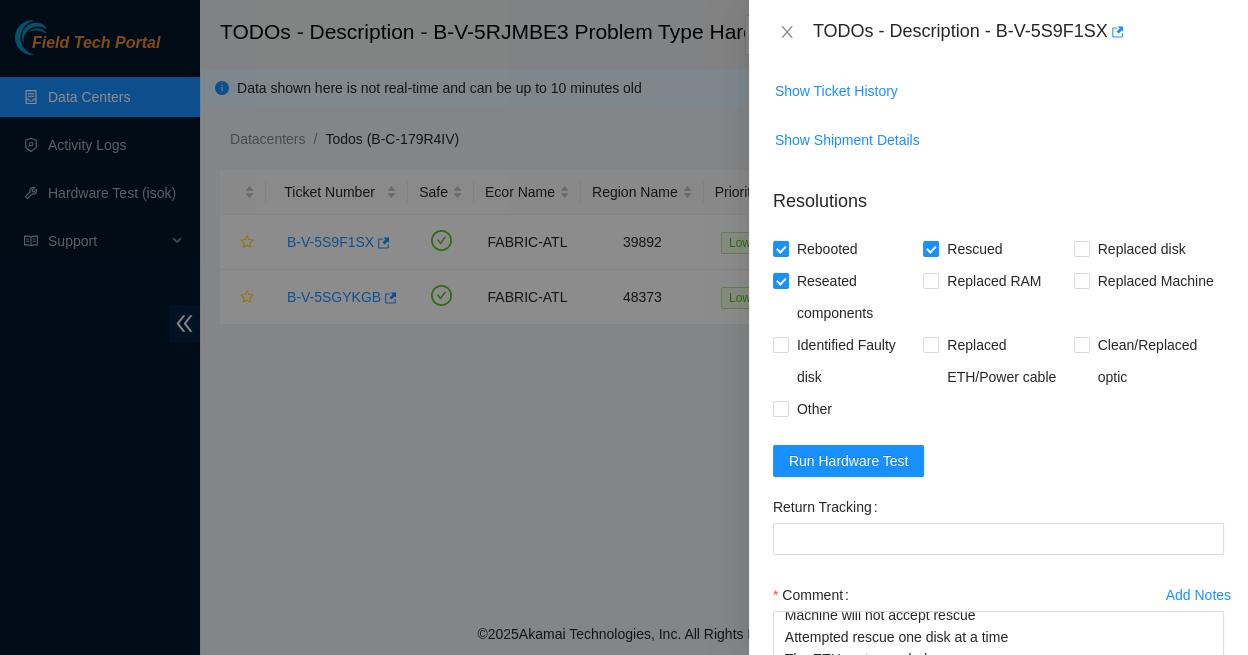scroll, scrollTop: 0, scrollLeft: 0, axis: both 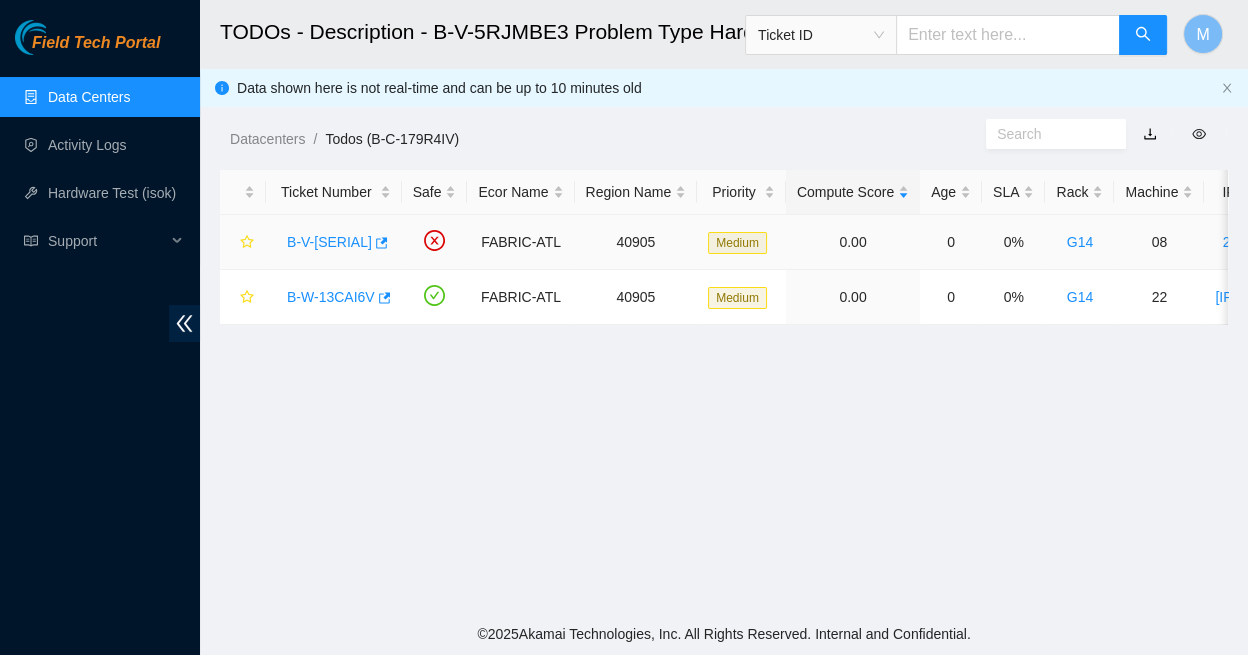 click on "B-V-5RJMBE3" at bounding box center (329, 242) 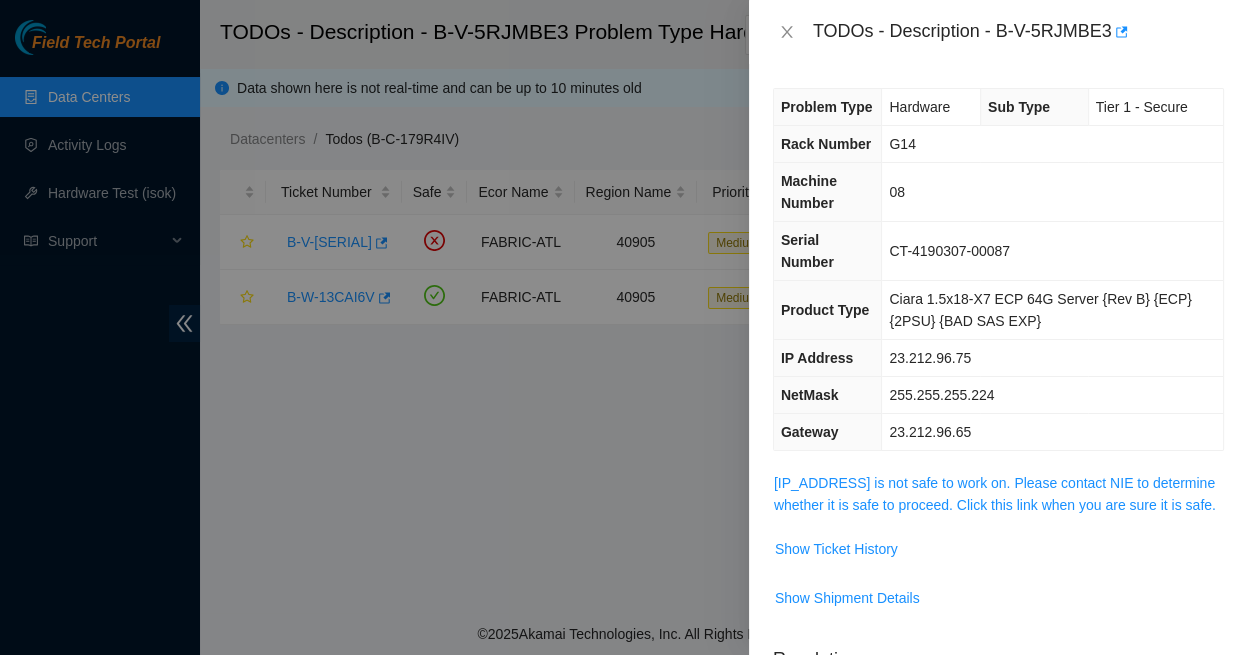 scroll, scrollTop: 0, scrollLeft: 0, axis: both 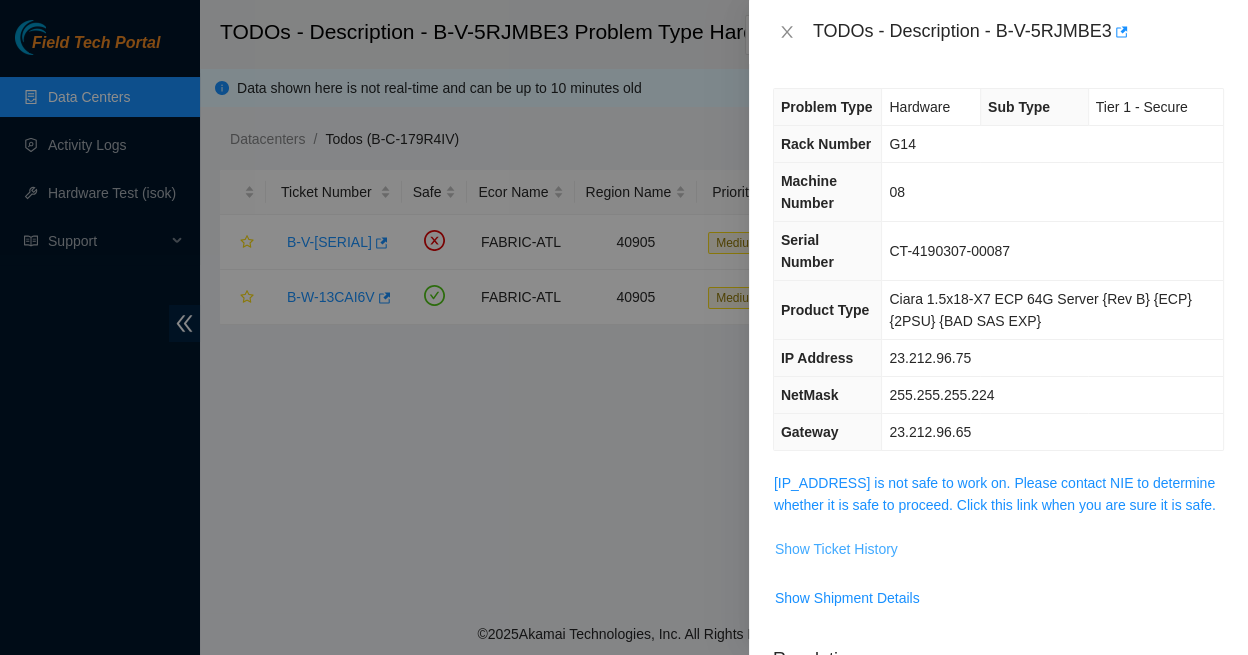 click on "Show Ticket History" at bounding box center (836, 549) 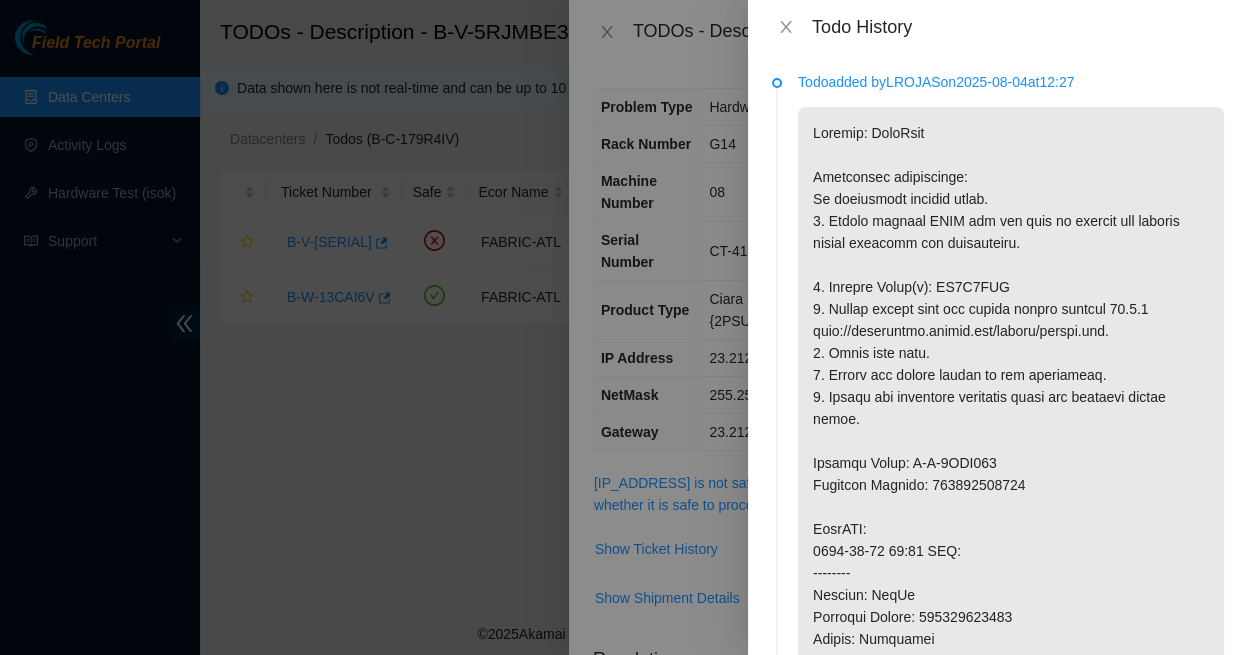 scroll, scrollTop: 0, scrollLeft: 0, axis: both 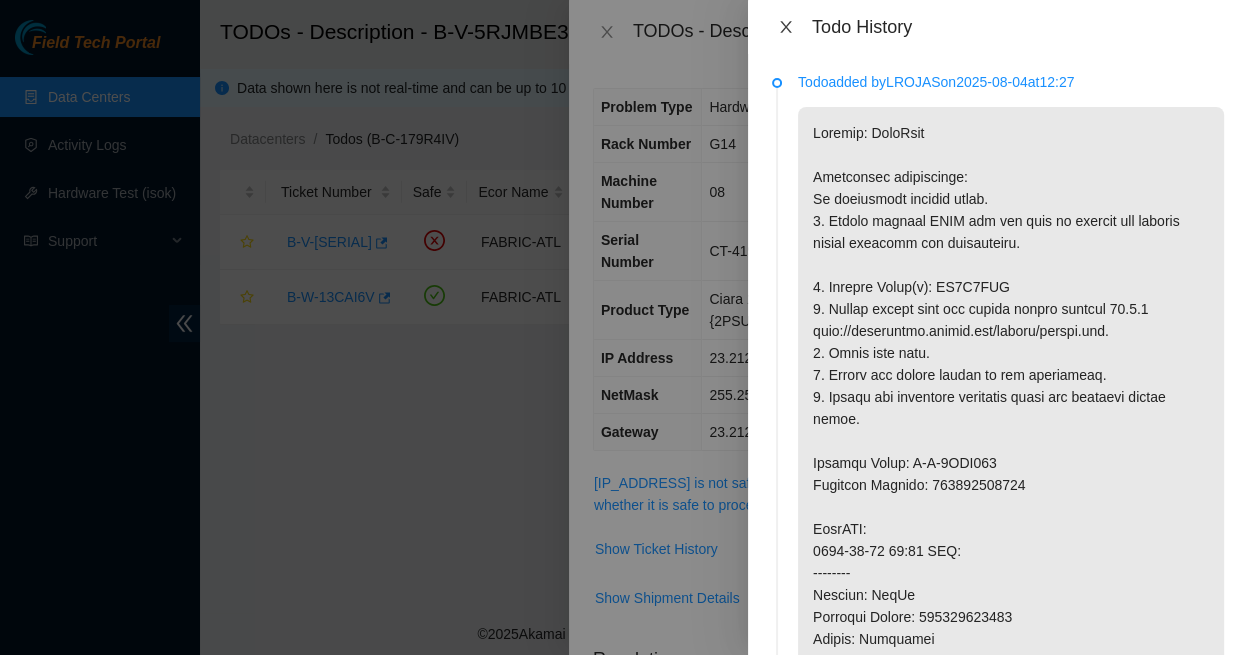 click 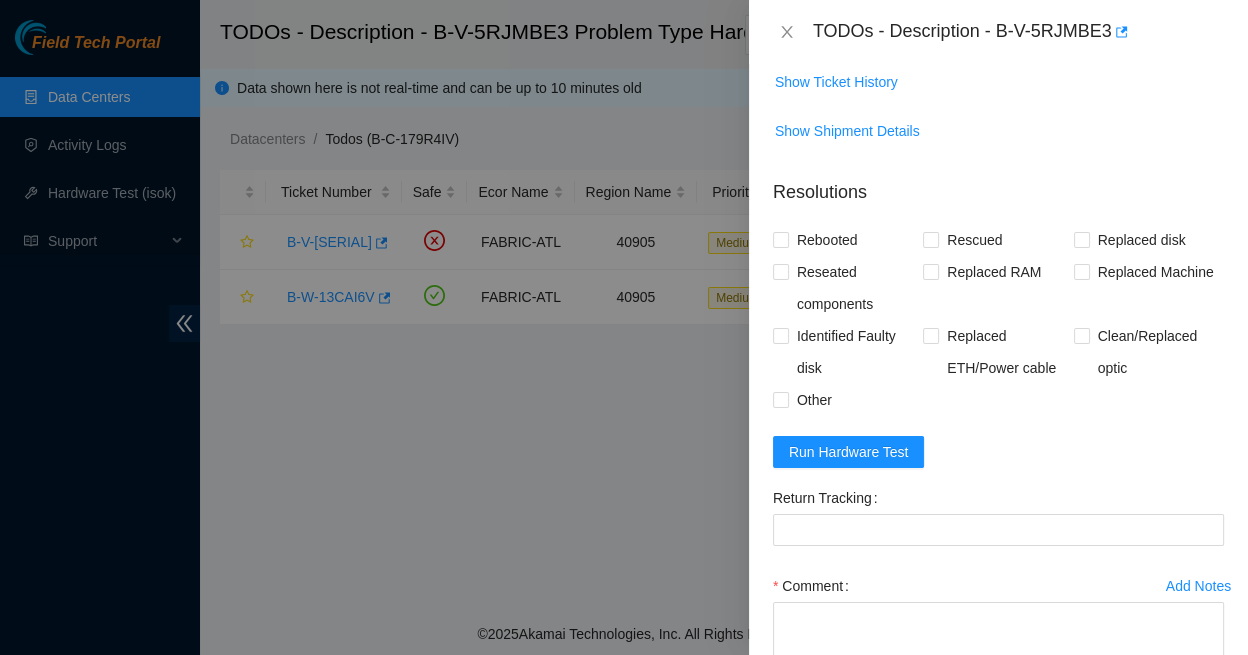 scroll, scrollTop: 479, scrollLeft: 0, axis: vertical 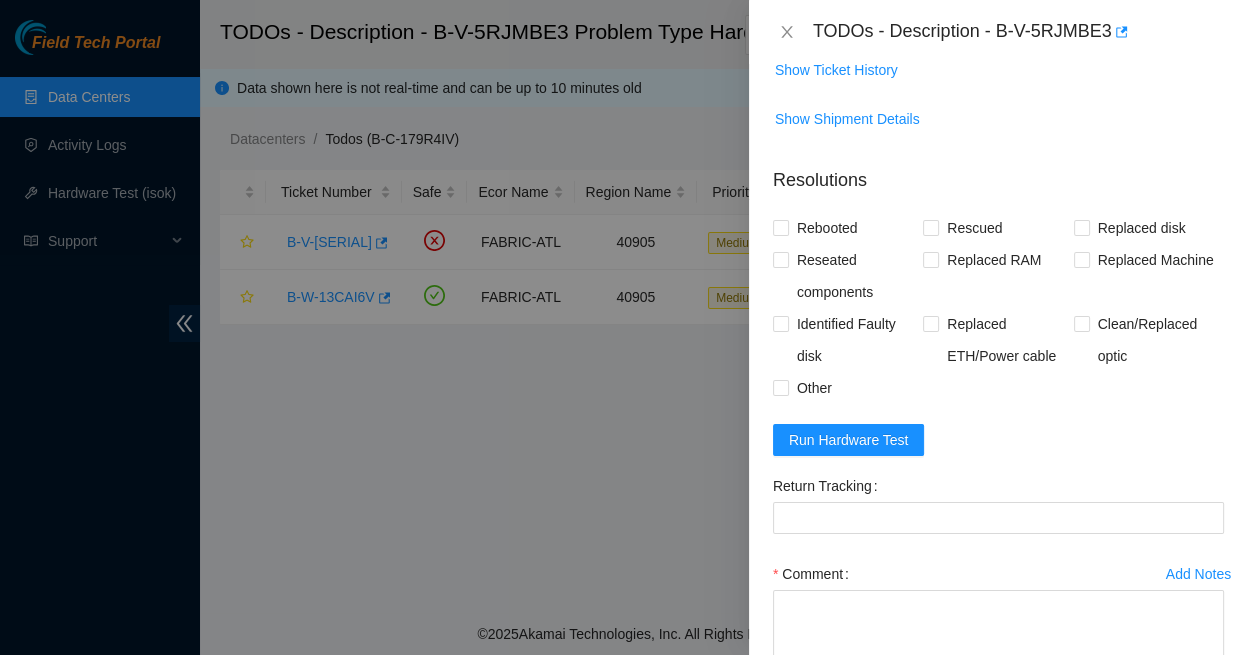 click on "Add Notes" at bounding box center [1198, 574] 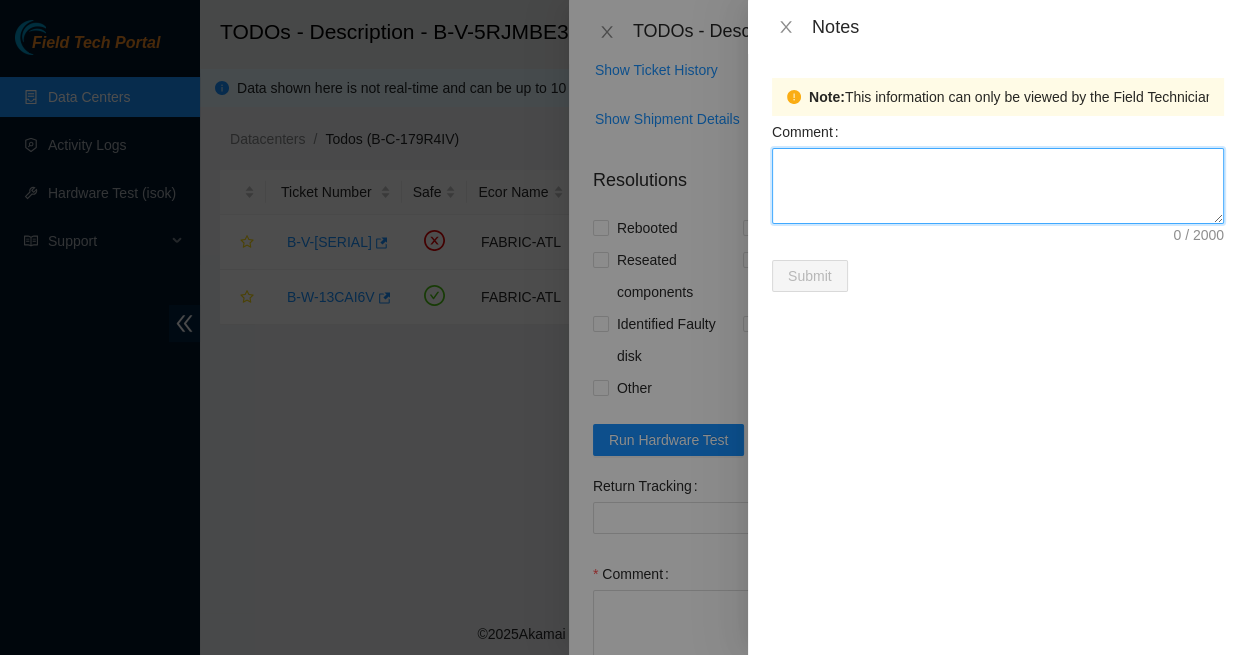 click on "Comment" at bounding box center (998, 186) 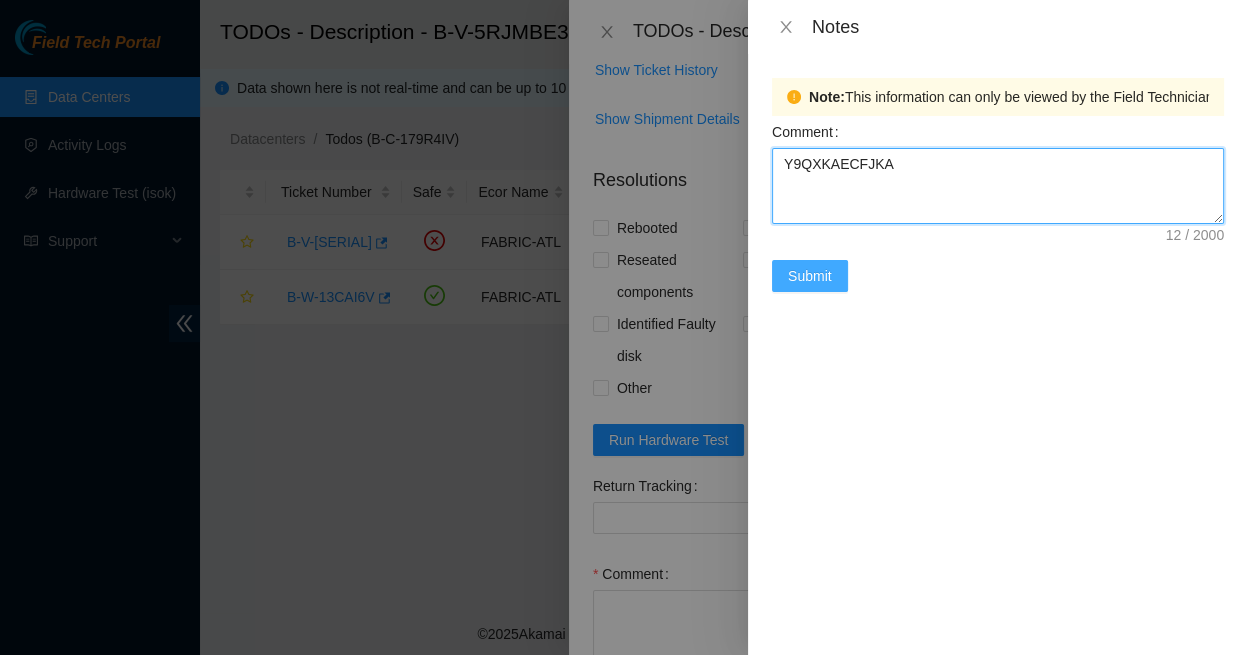 type on "Y9QXKAECFJKA" 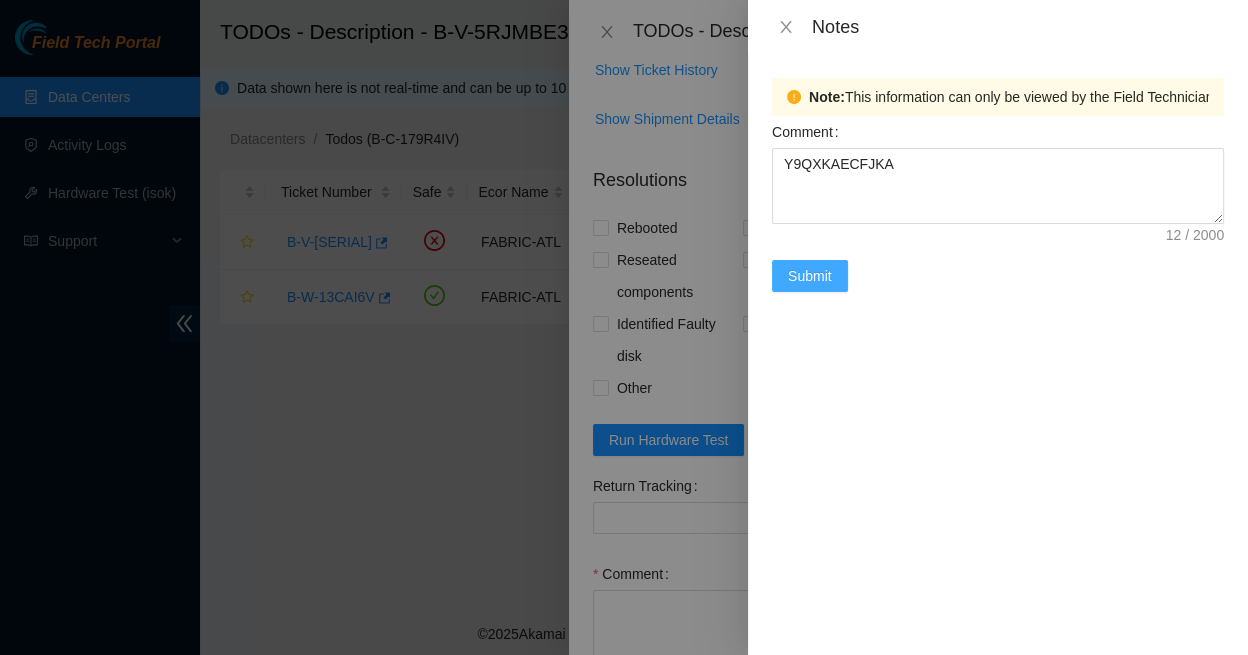 click on "Submit" at bounding box center [810, 276] 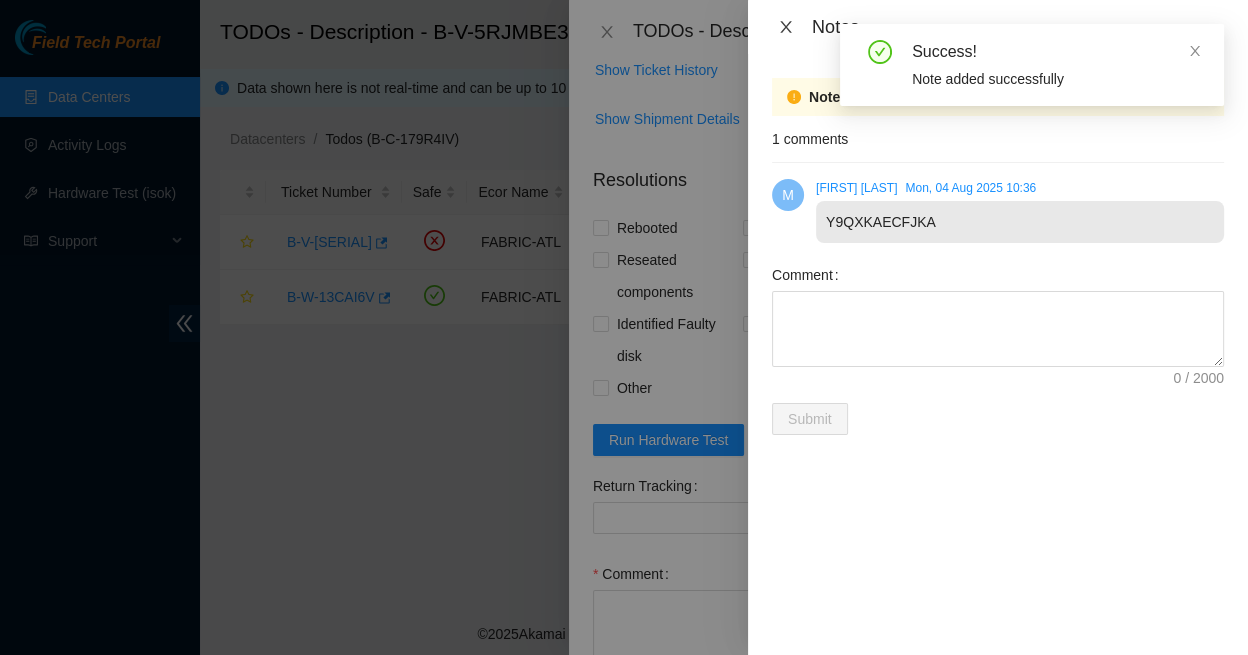 click 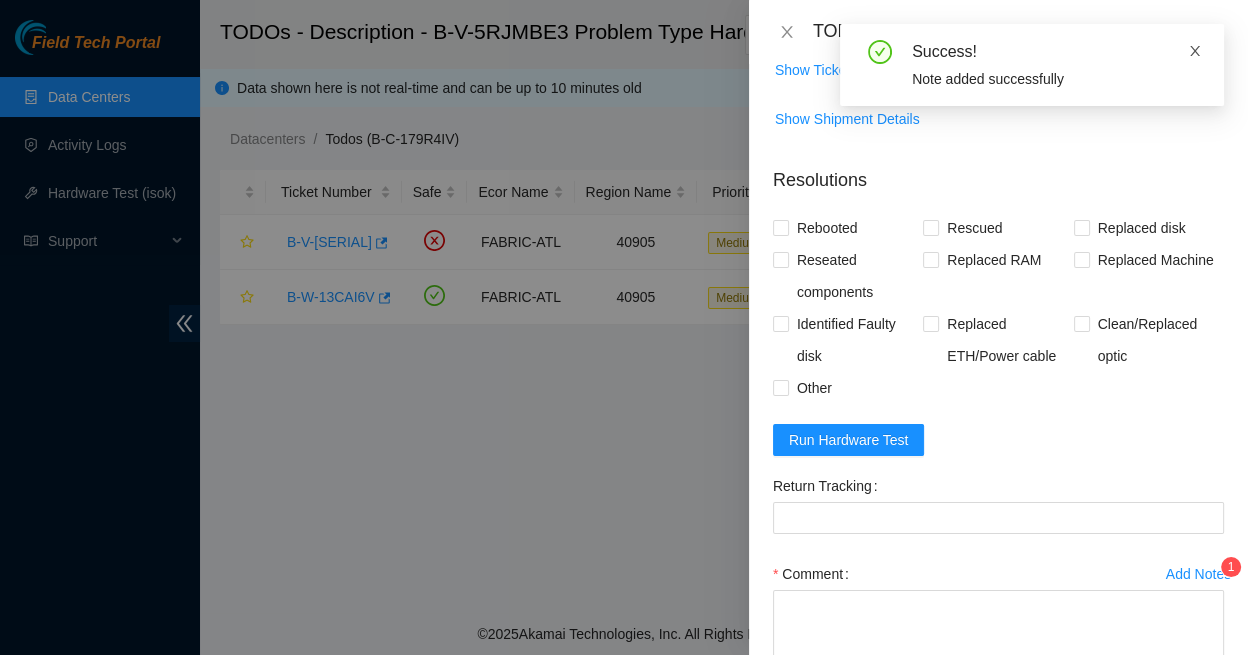 click 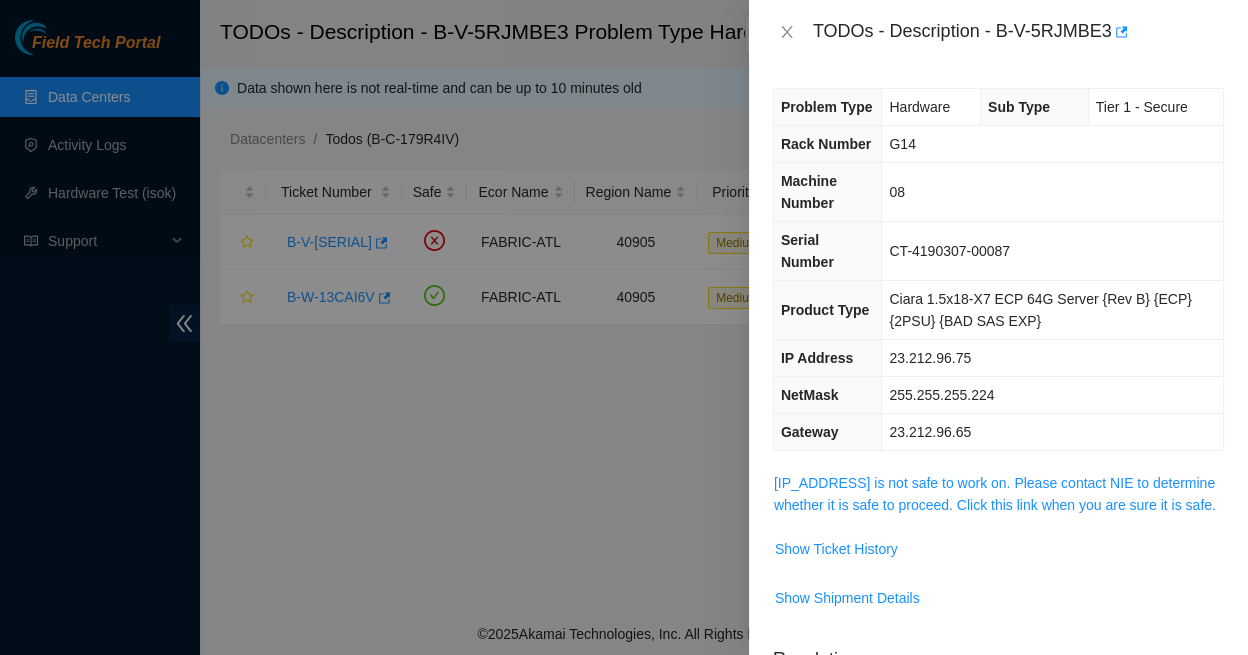 scroll, scrollTop: 73, scrollLeft: 0, axis: vertical 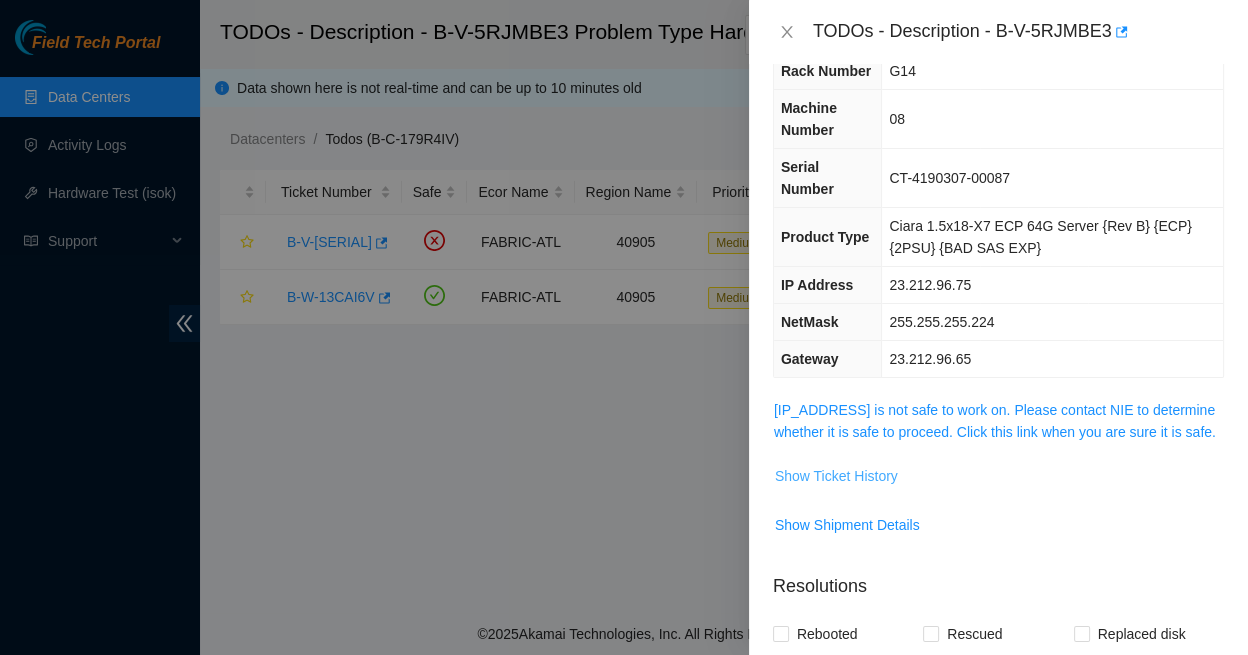 click on "Show Ticket History" at bounding box center (836, 476) 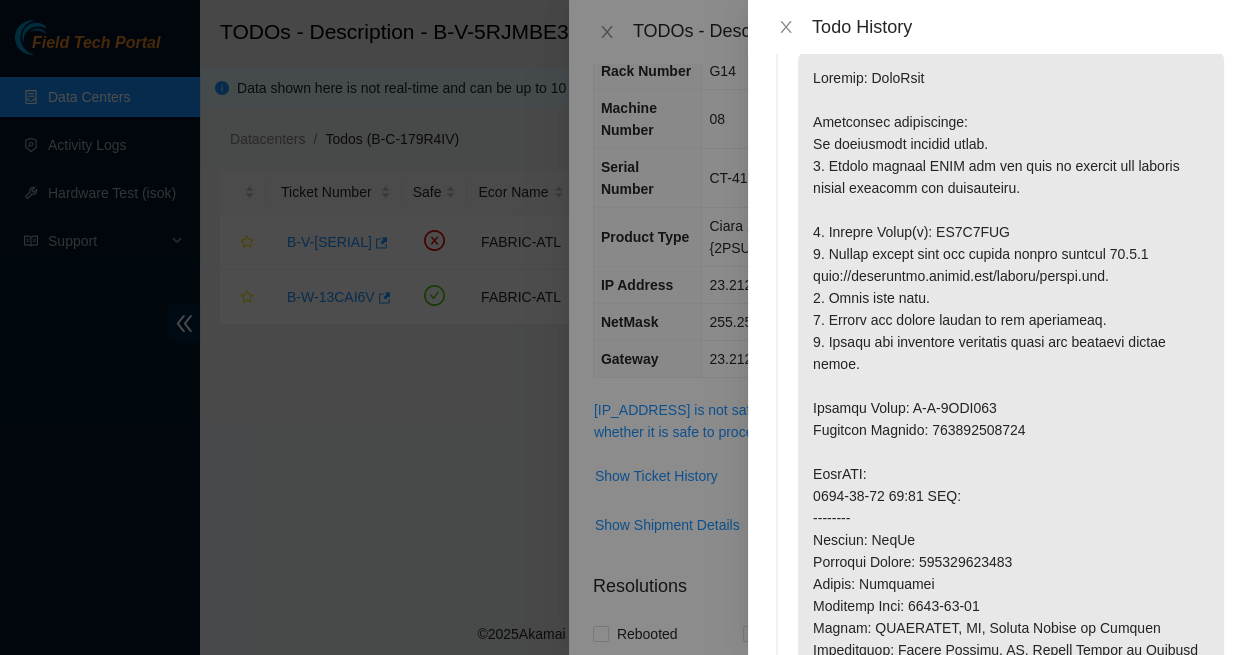 scroll, scrollTop: 0, scrollLeft: 0, axis: both 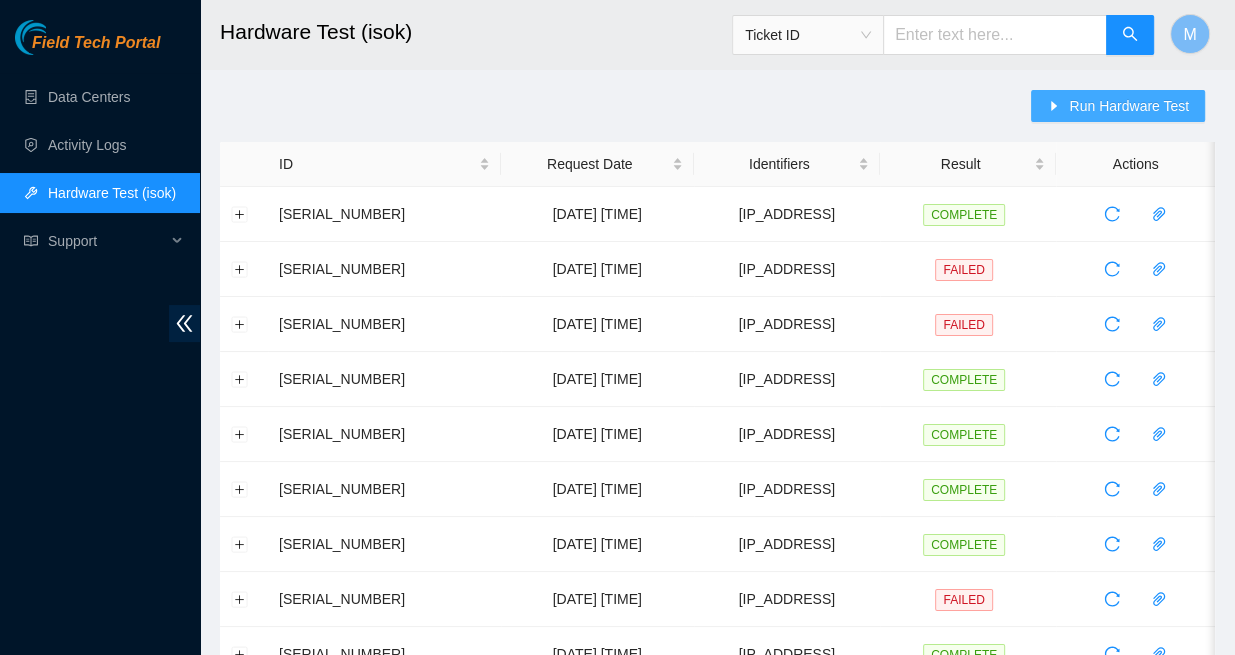 click on "Run Hardware Test" at bounding box center [1129, 106] 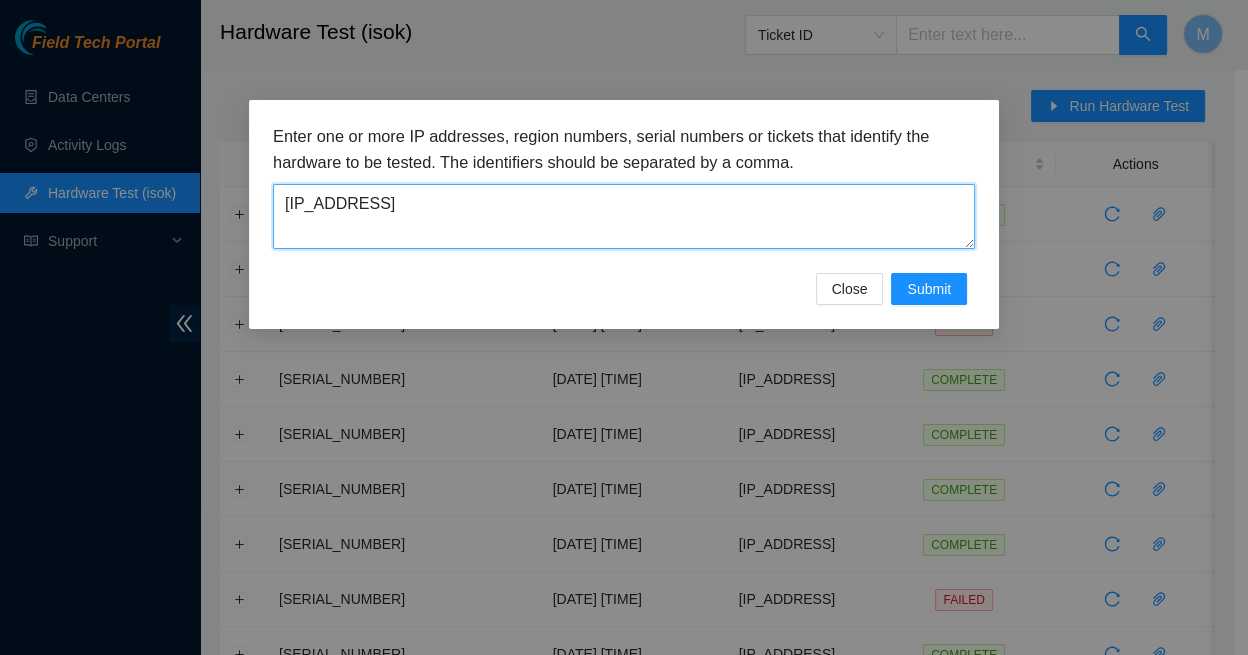 drag, startPoint x: 380, startPoint y: 187, endPoint x: 283, endPoint y: 190, distance: 97.04638 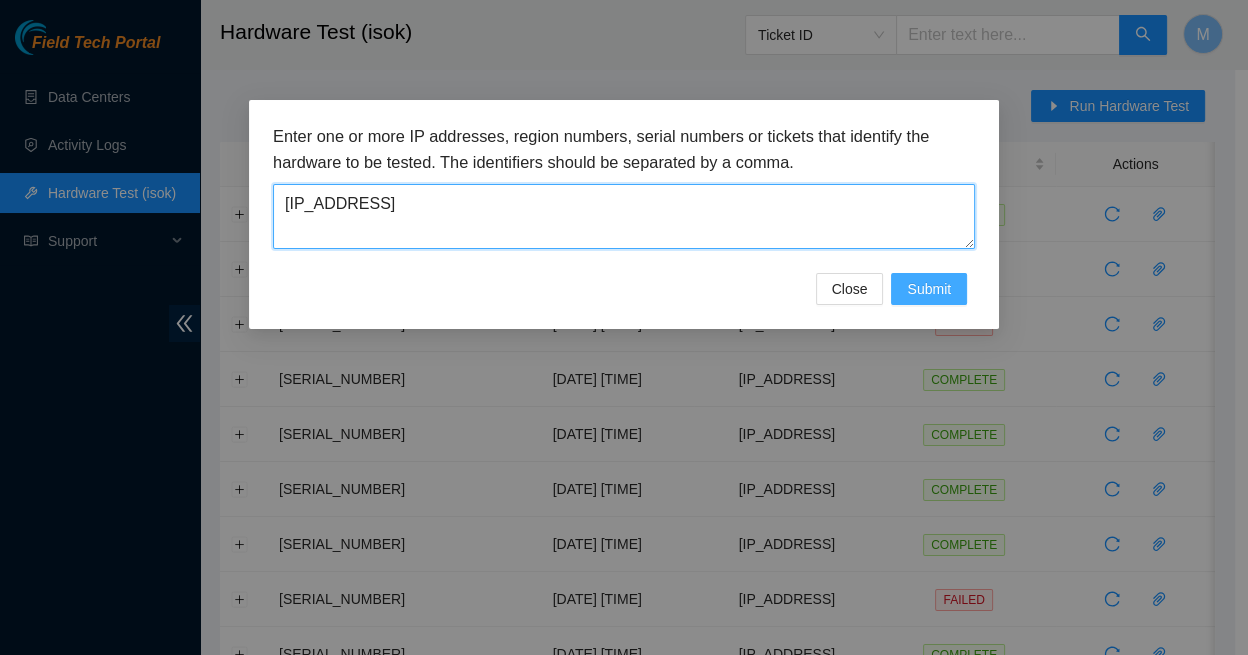 type on "[IP_ADDRESS]" 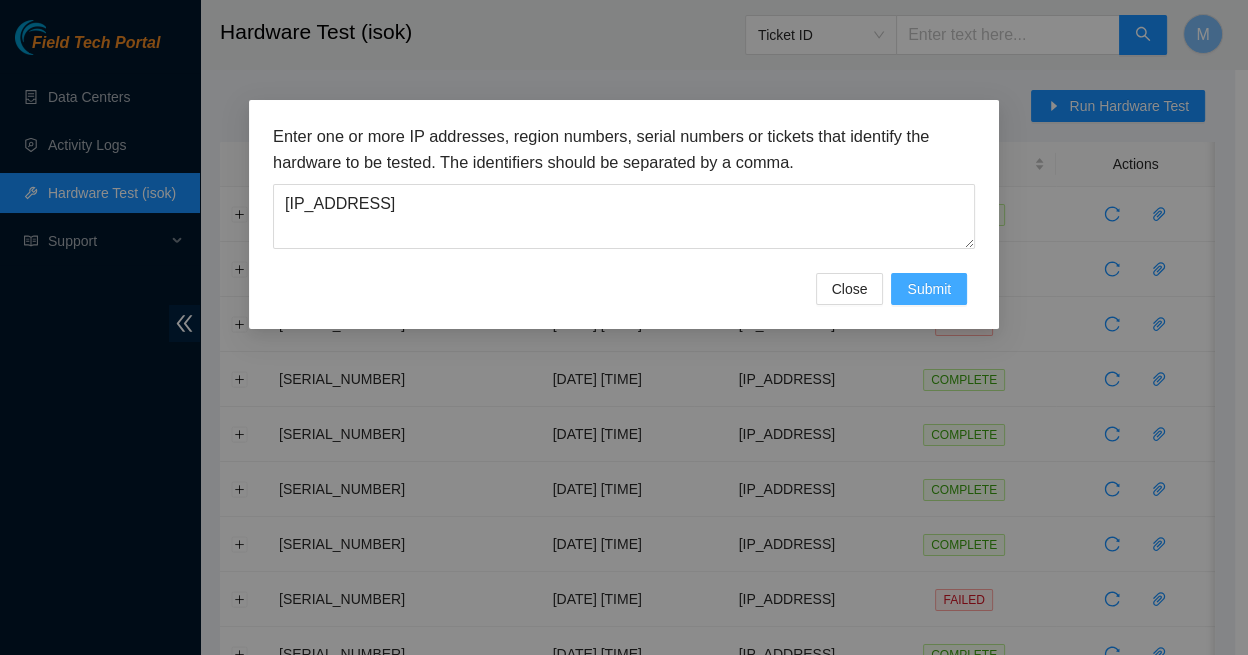 click on "Submit" at bounding box center [929, 289] 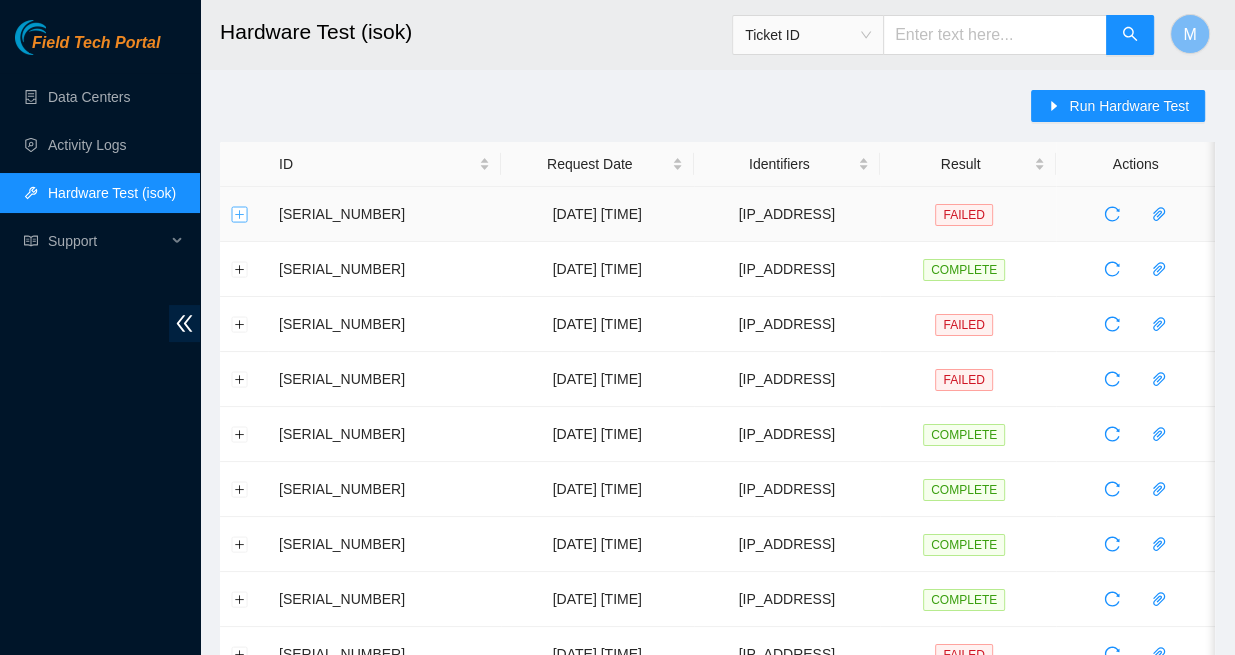 click at bounding box center [240, 214] 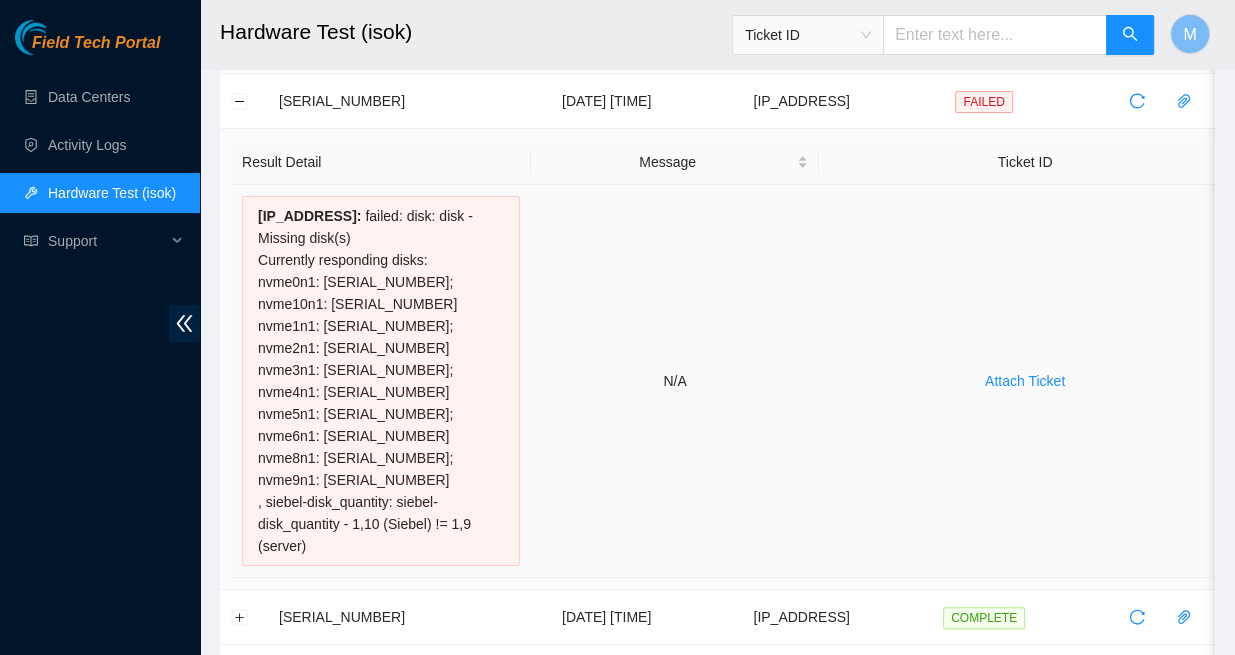 scroll, scrollTop: 122, scrollLeft: 0, axis: vertical 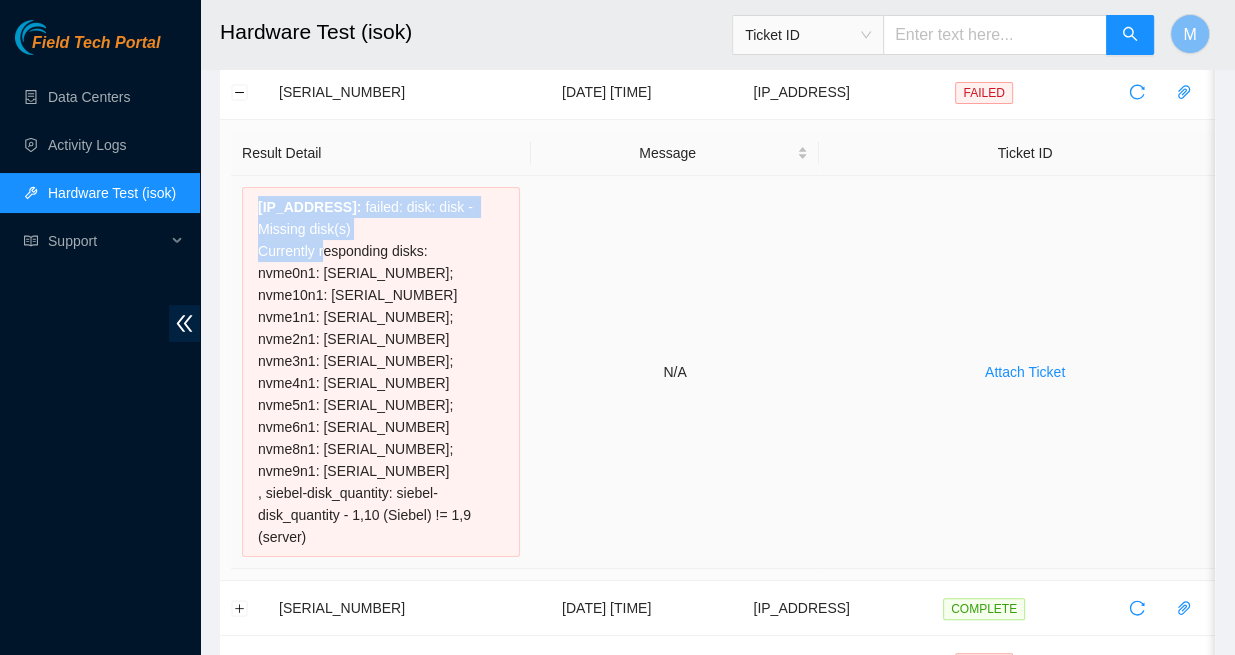 drag, startPoint x: 250, startPoint y: 193, endPoint x: 369, endPoint y: 208, distance: 119.94165 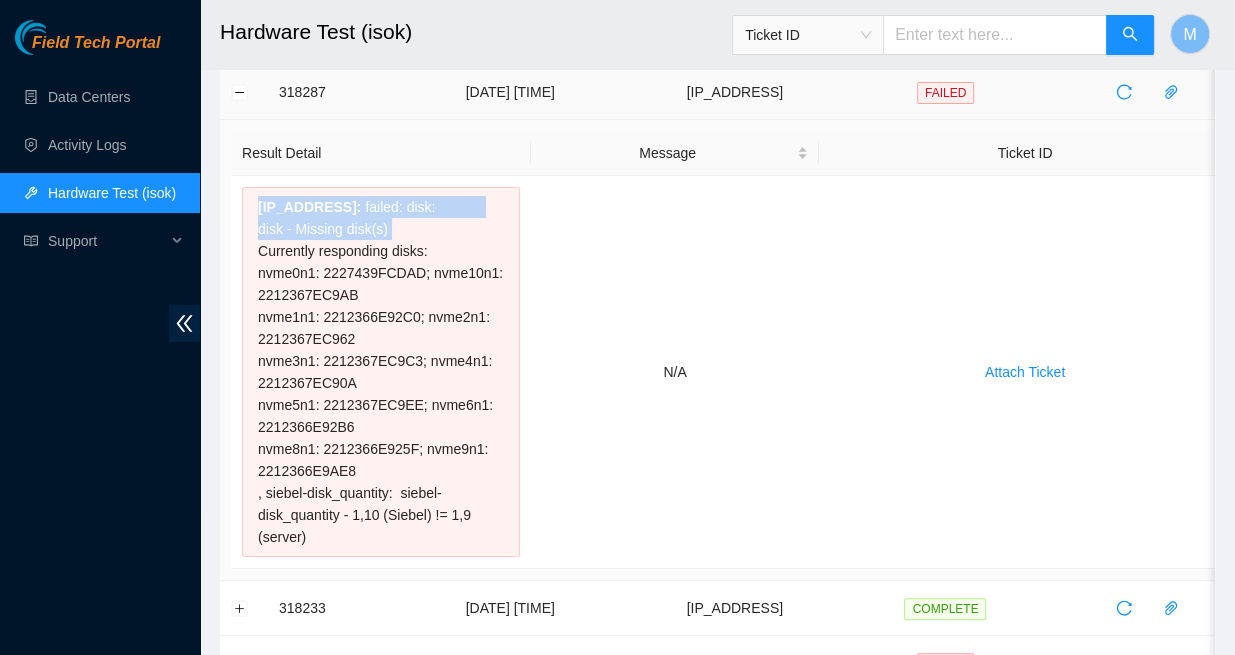 scroll, scrollTop: 123, scrollLeft: 0, axis: vertical 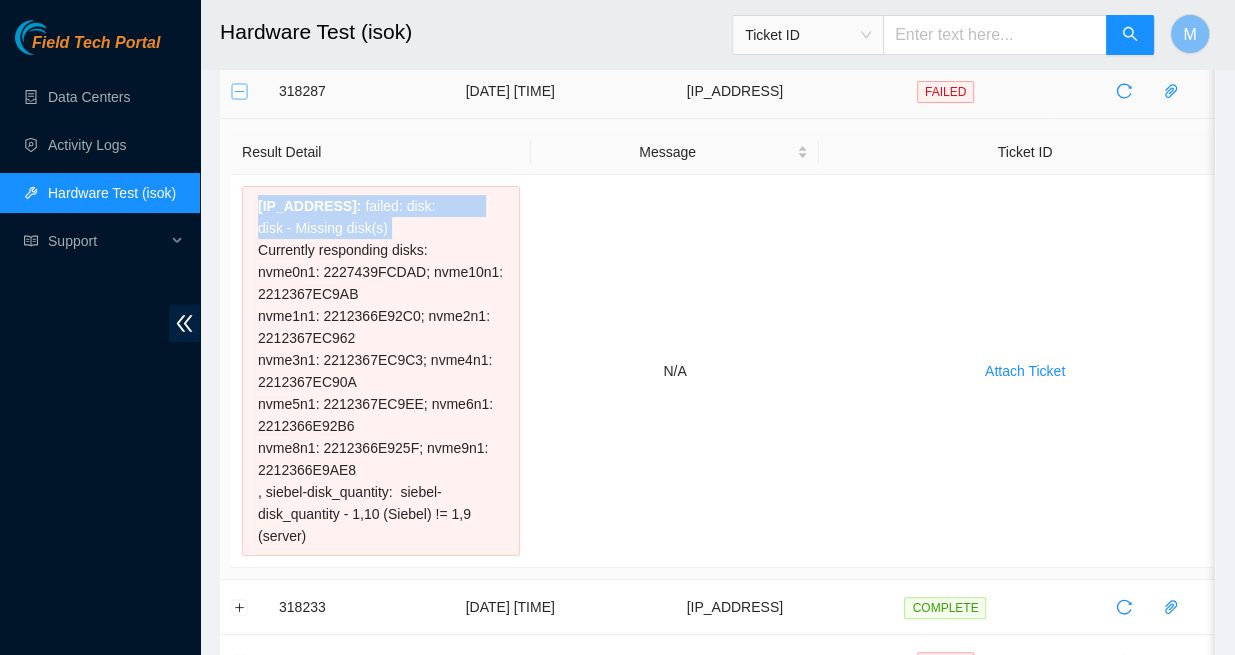 click at bounding box center (240, 91) 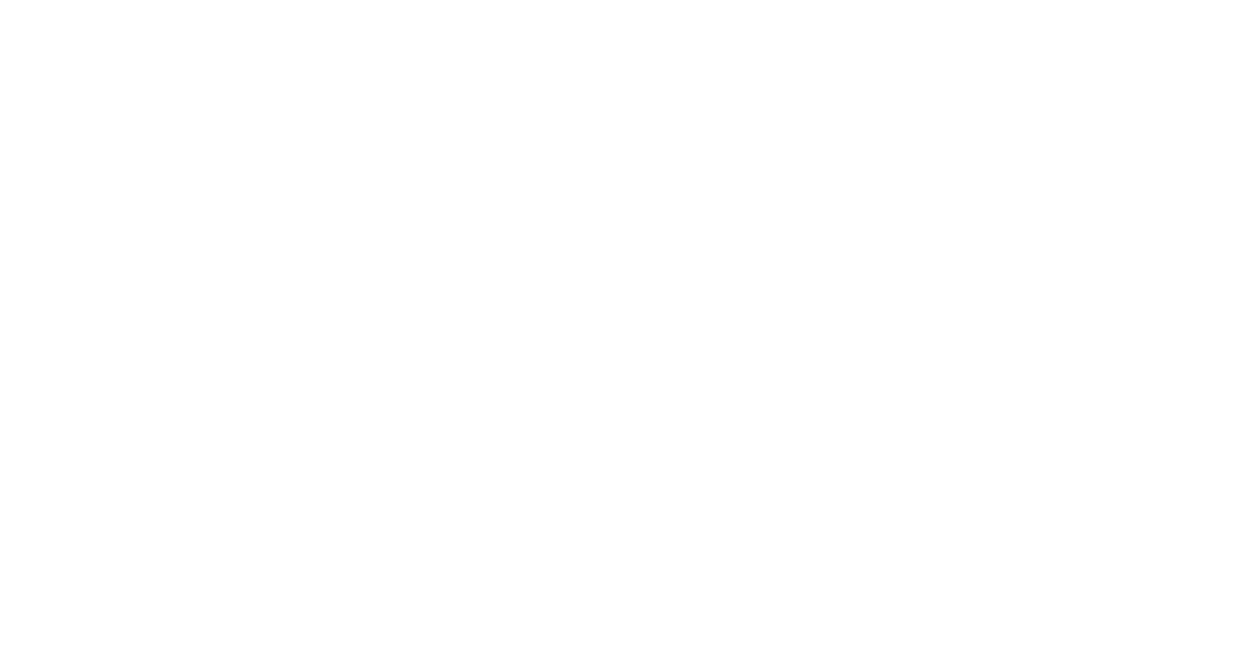 scroll, scrollTop: 0, scrollLeft: 0, axis: both 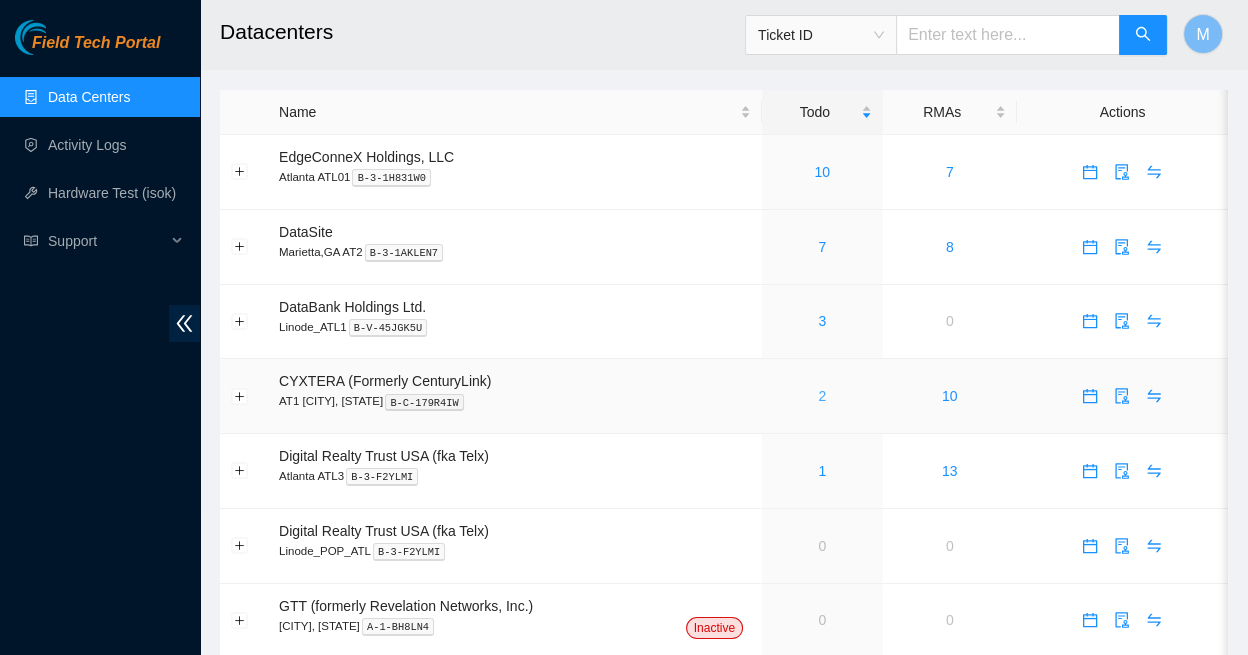click on "2" at bounding box center [822, 396] 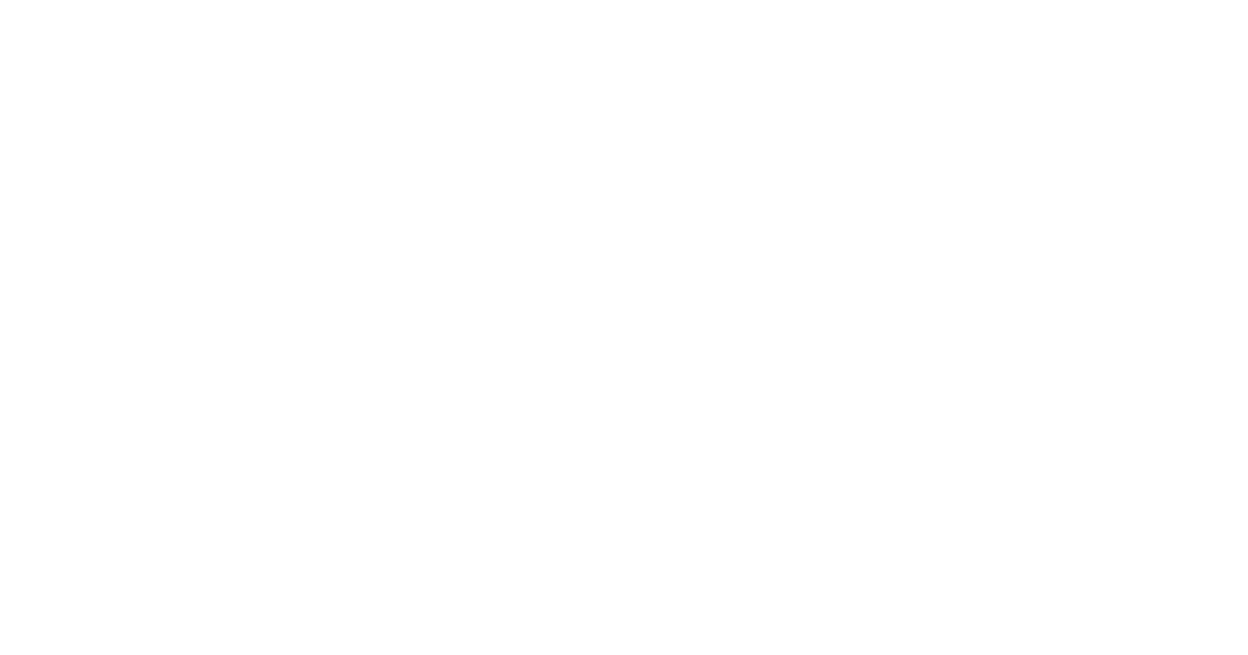 scroll, scrollTop: 0, scrollLeft: 0, axis: both 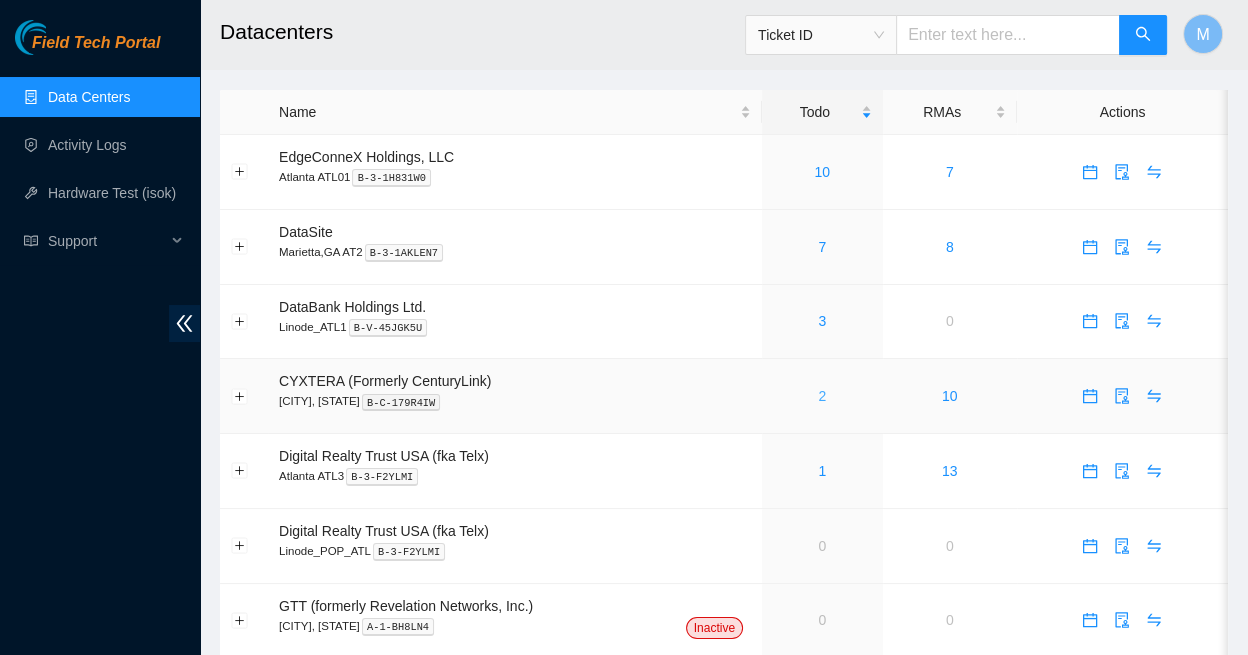 click on "2" at bounding box center (822, 396) 